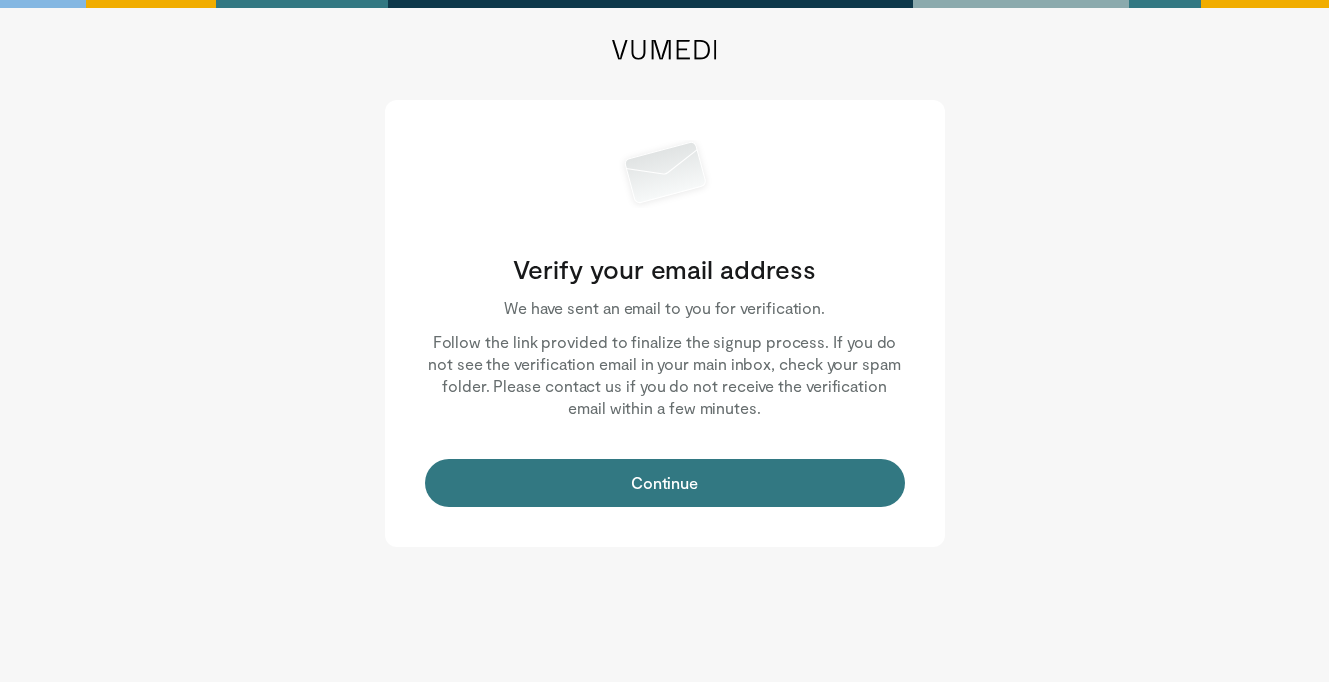 scroll, scrollTop: 0, scrollLeft: 0, axis: both 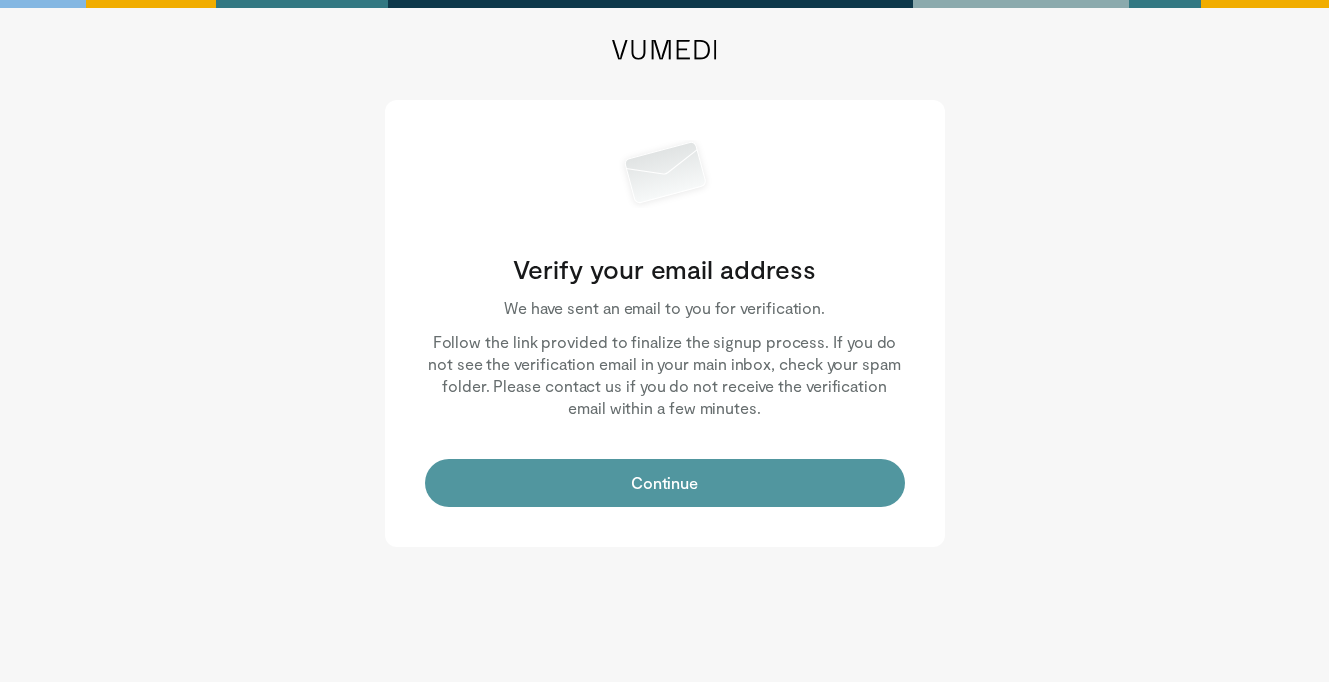 click on "Continue" at bounding box center (665, 483) 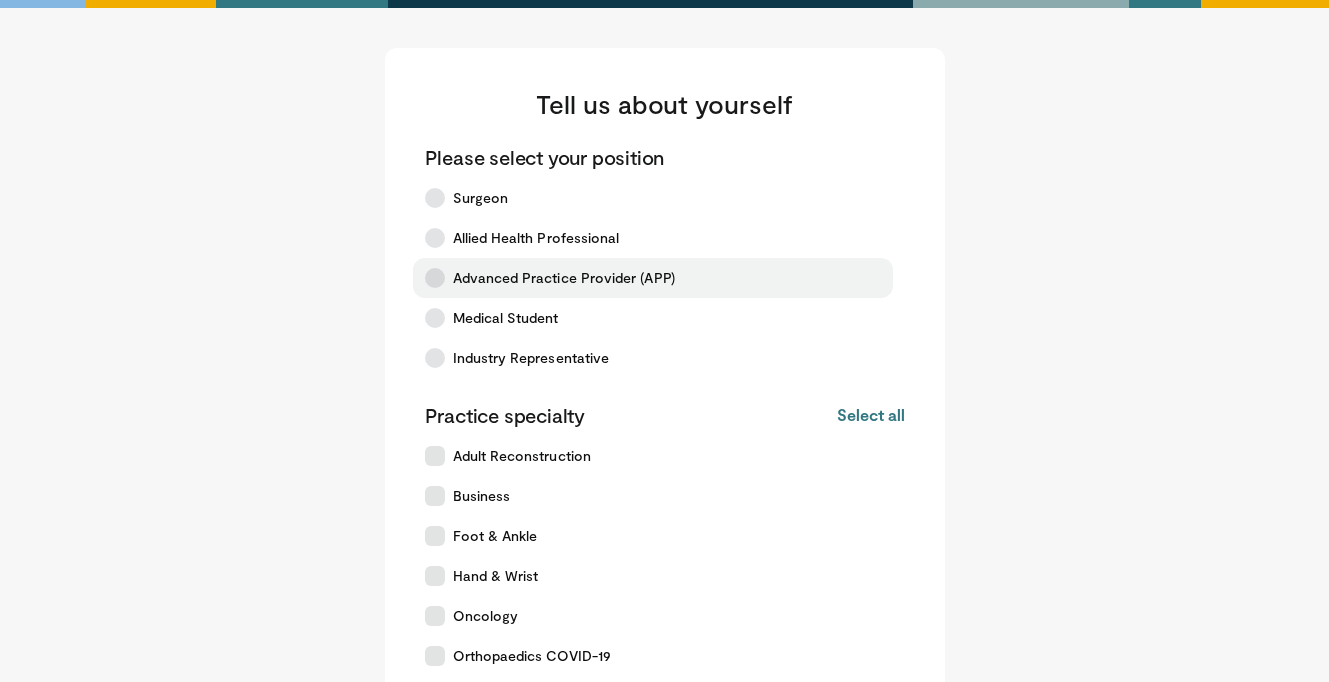 scroll, scrollTop: 17, scrollLeft: 0, axis: vertical 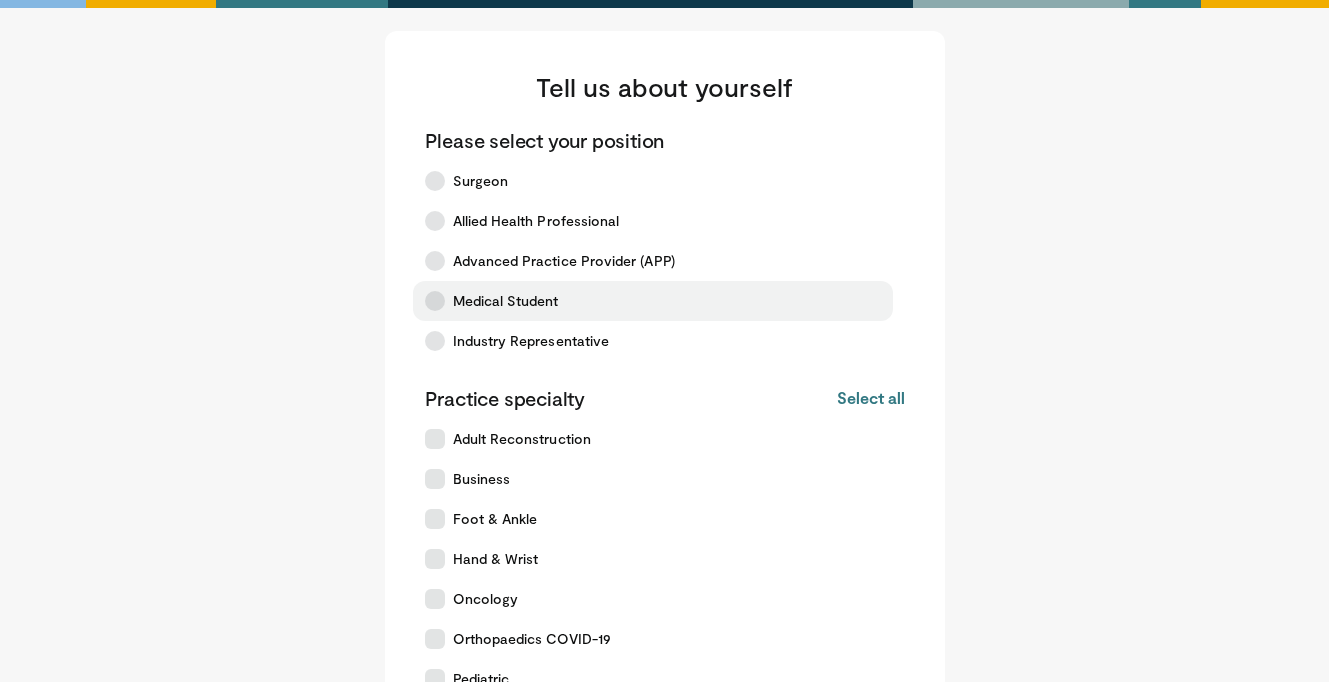 click on "Medical Student" at bounding box center [506, 301] 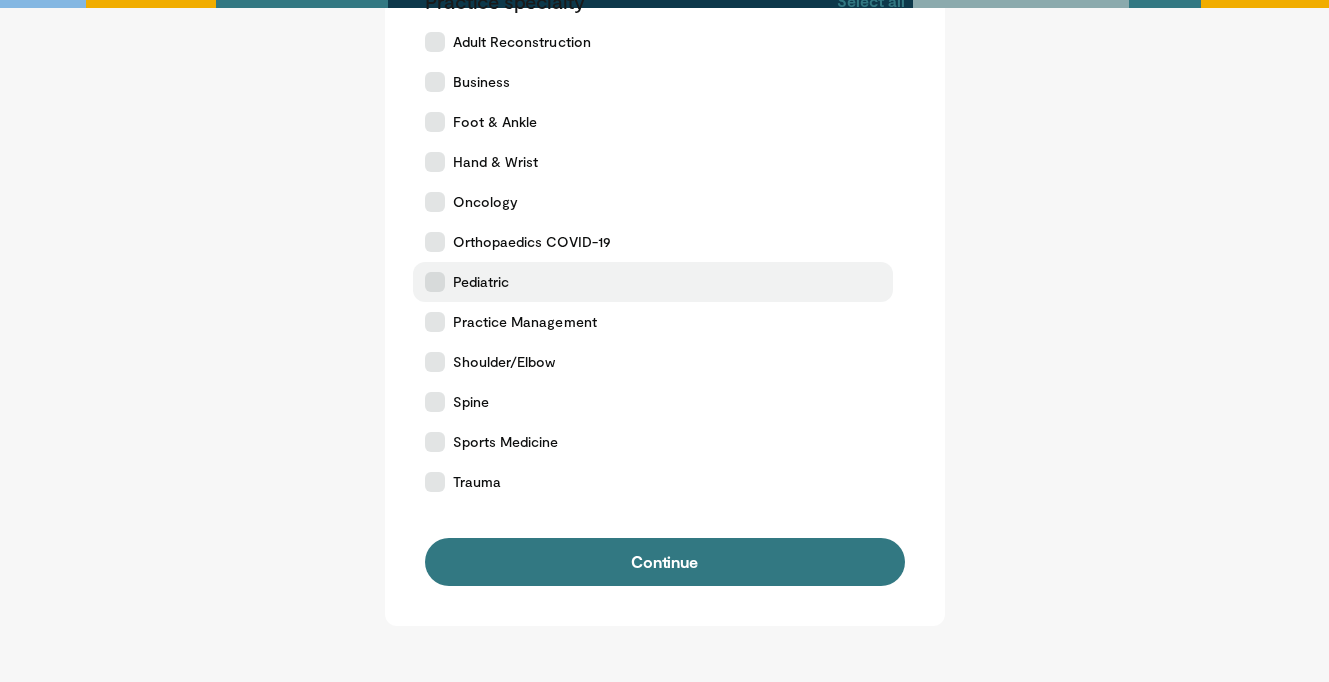scroll, scrollTop: 411, scrollLeft: 0, axis: vertical 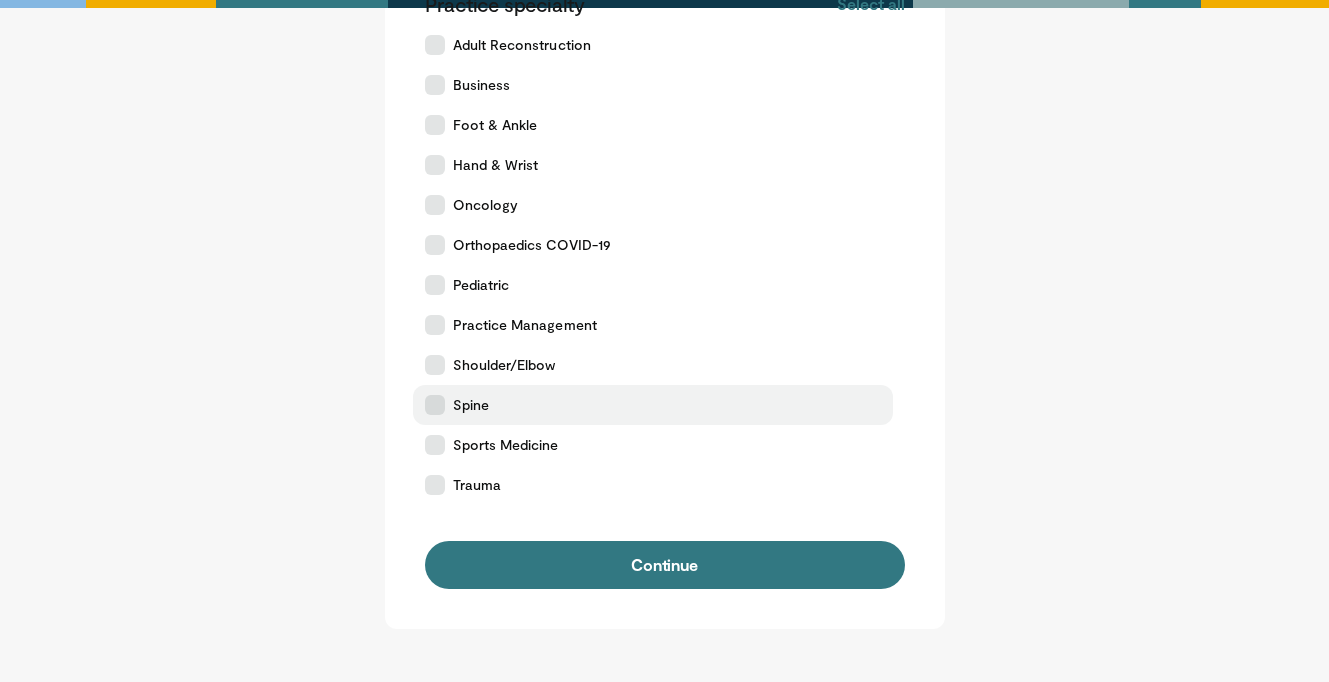 click on "Spine" at bounding box center [653, 405] 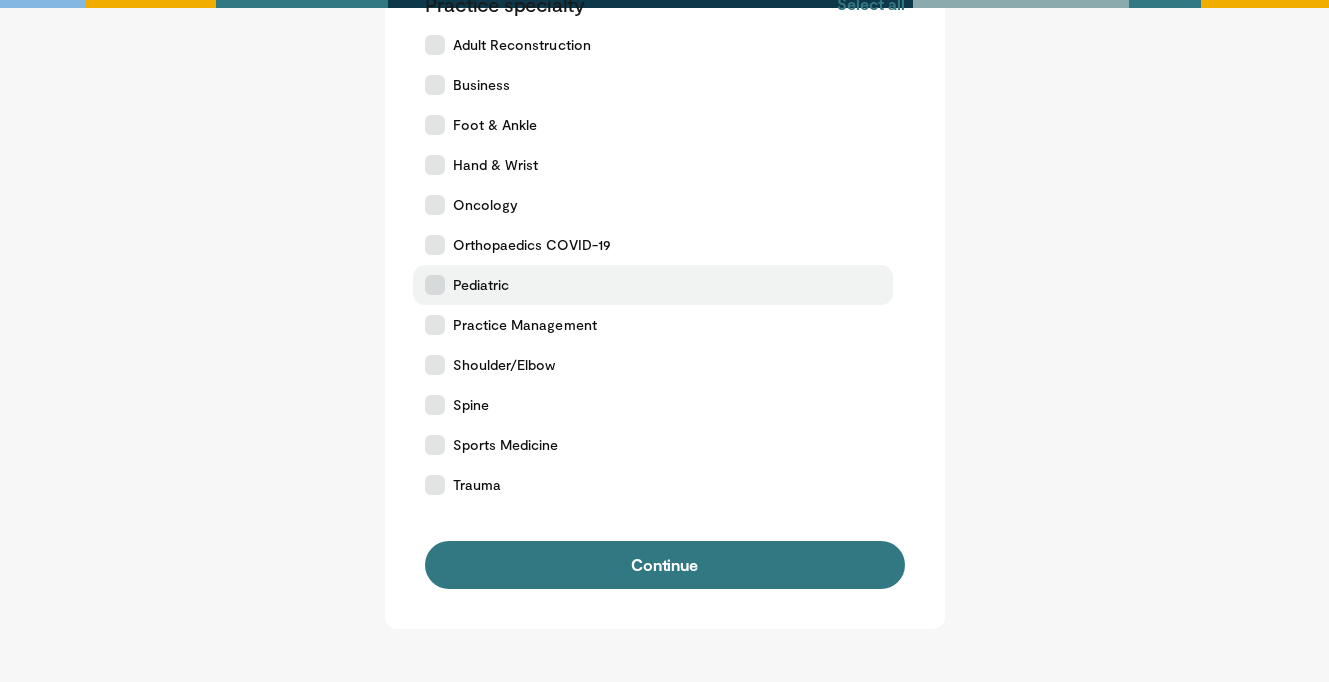 click on "Pediatric" at bounding box center [481, 285] 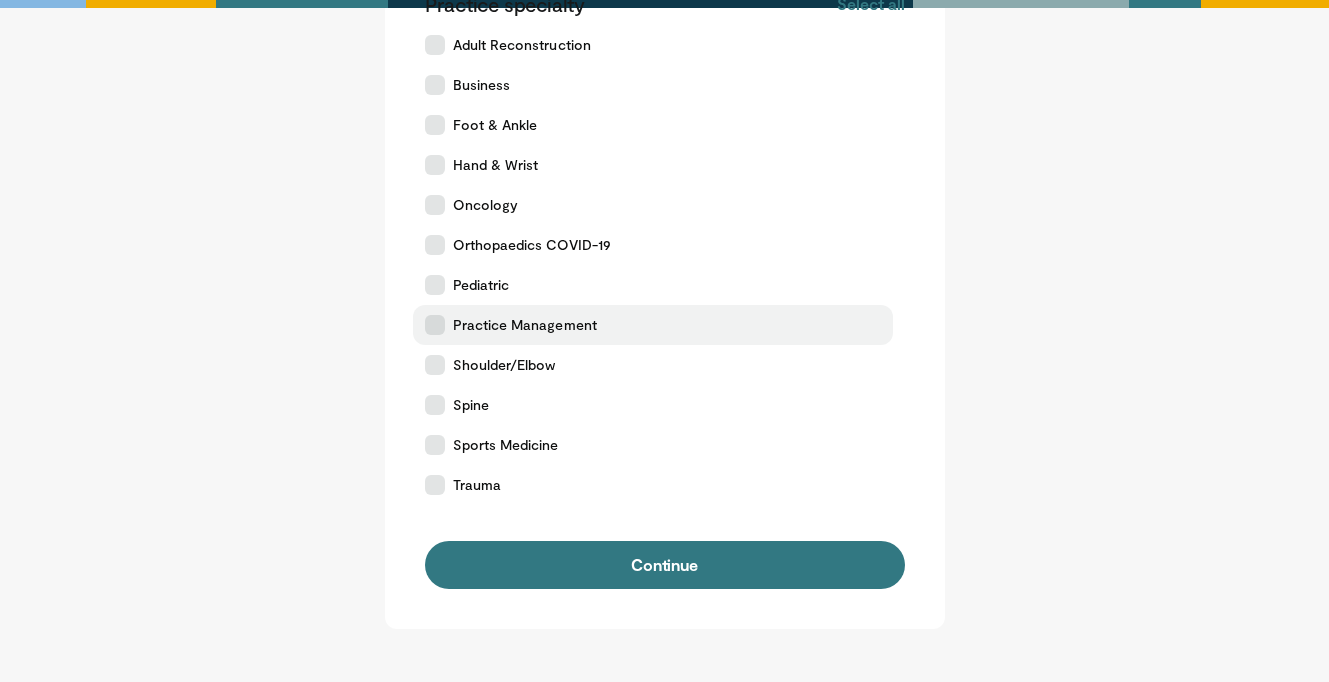 click on "Practice Management" at bounding box center (525, 325) 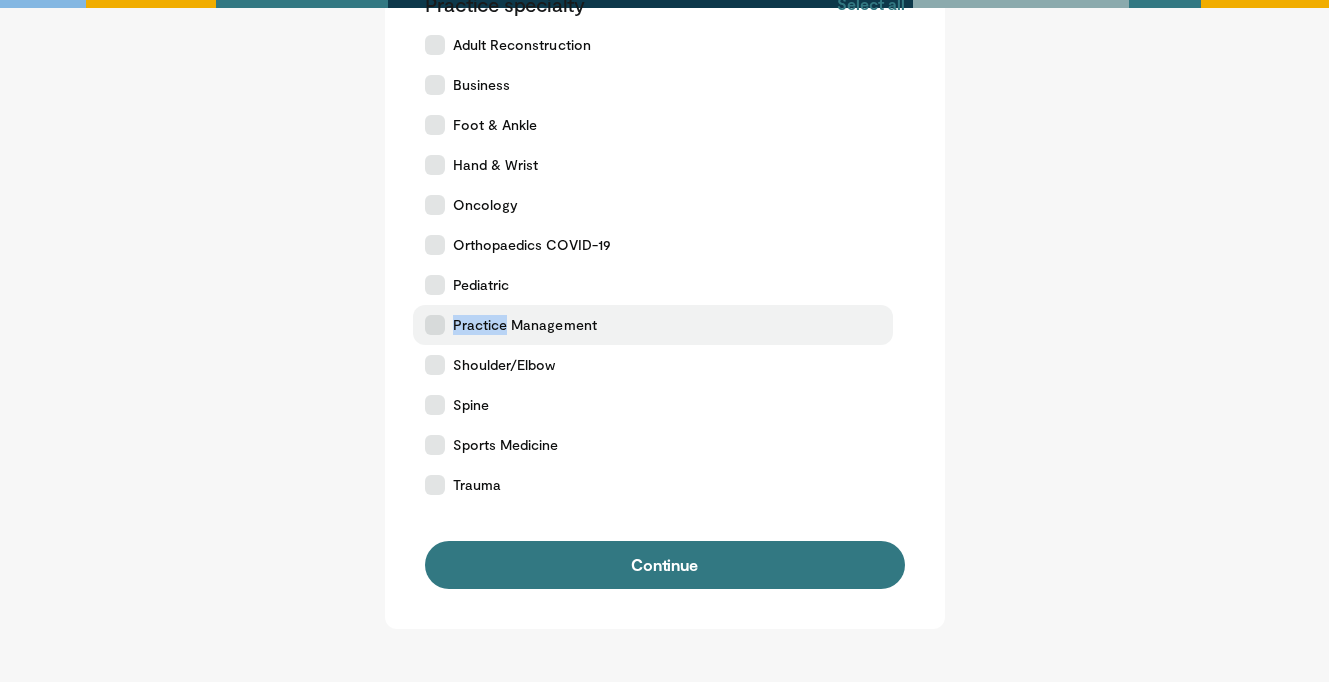 click on "Practice Management" at bounding box center [525, 325] 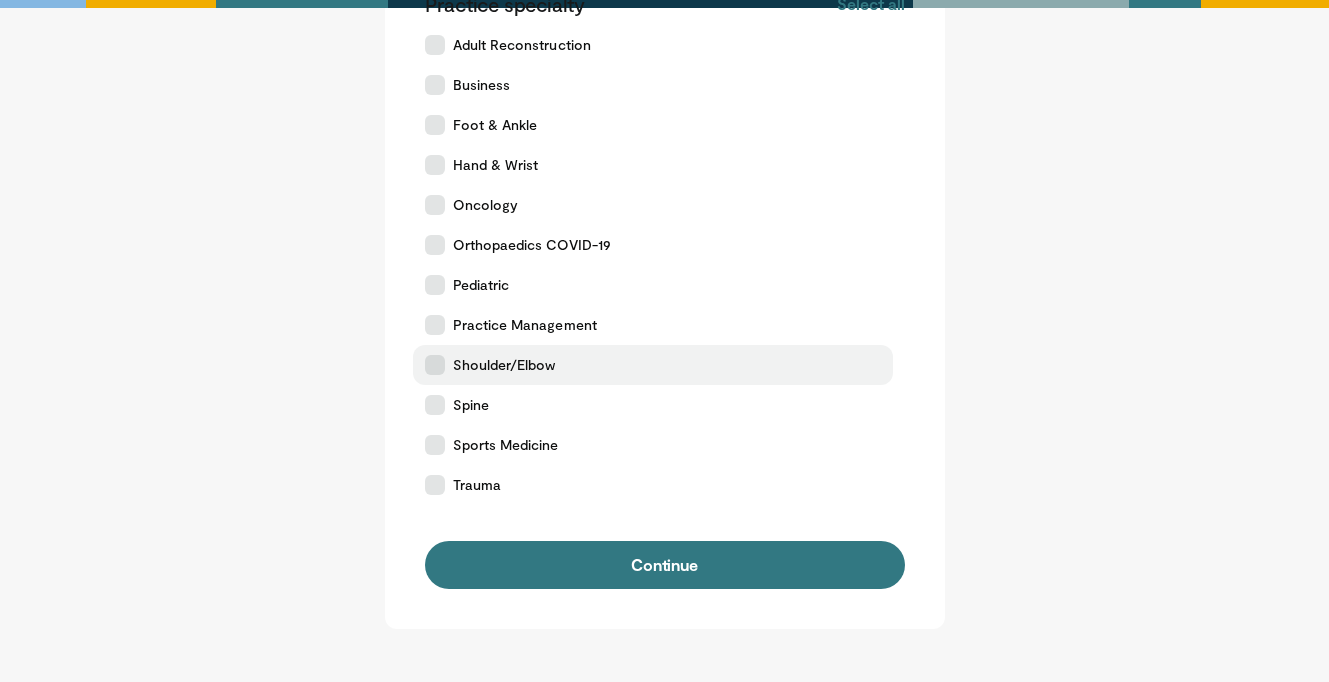 click on "Shoulder/Elbow" at bounding box center (504, 365) 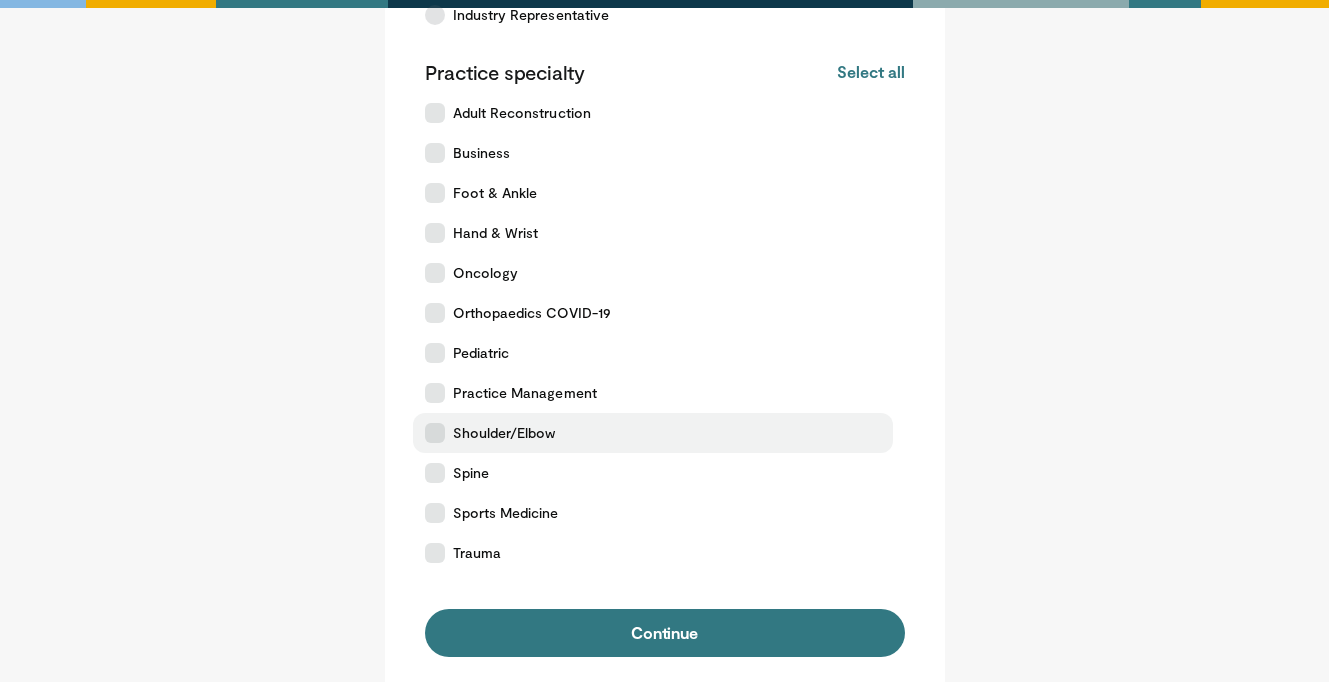 scroll, scrollTop: 345, scrollLeft: 0, axis: vertical 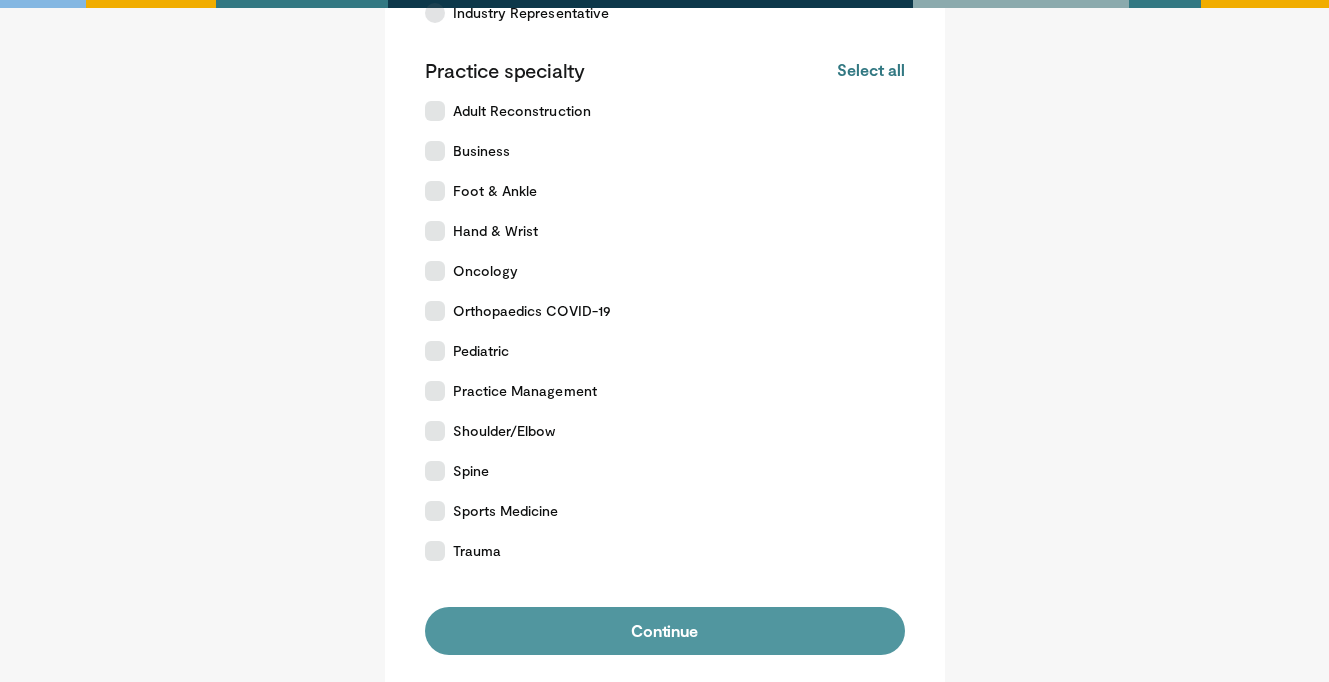 click on "Continue" at bounding box center (665, 631) 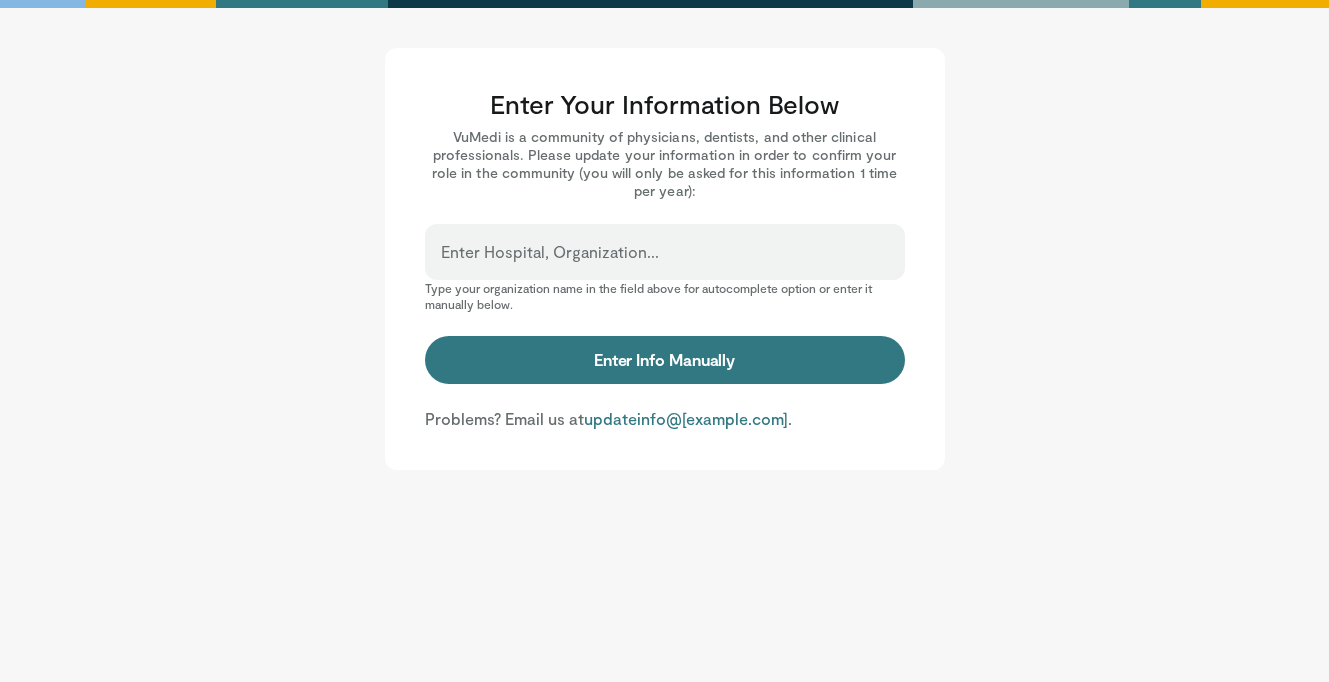 scroll, scrollTop: 0, scrollLeft: 0, axis: both 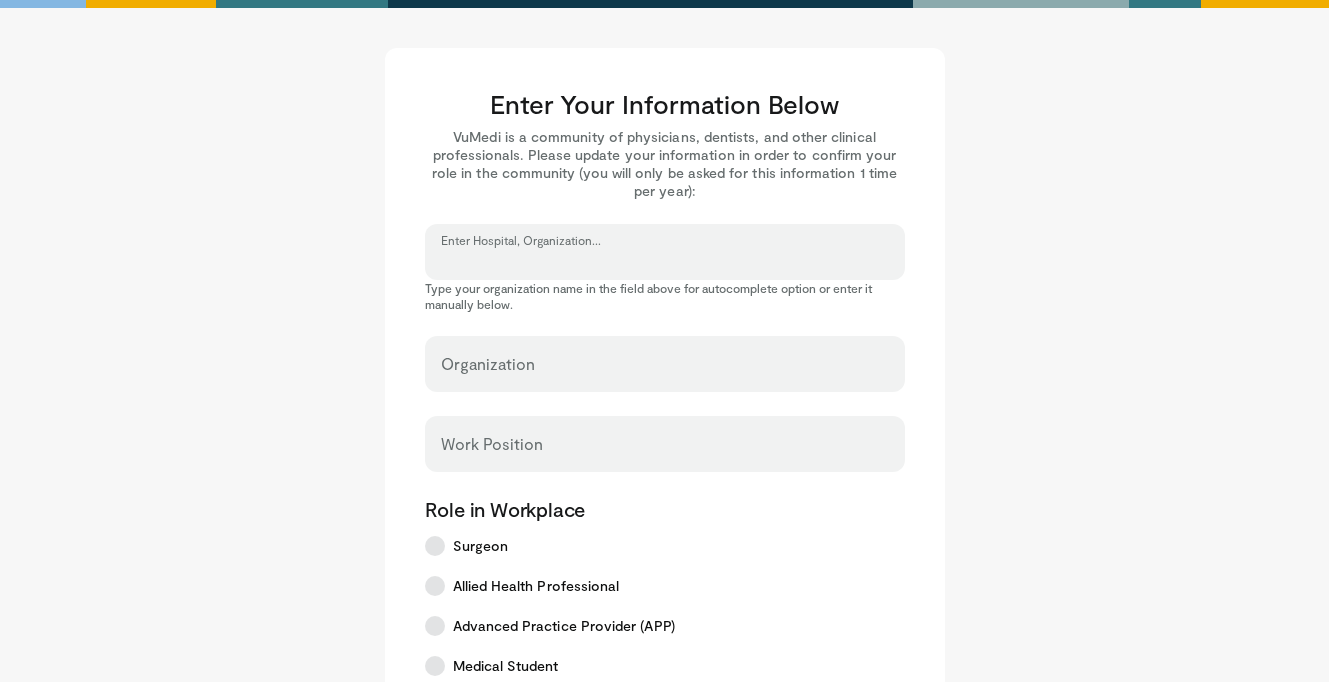 click on "Enter Hospital, Organization..." at bounding box center (665, 261) 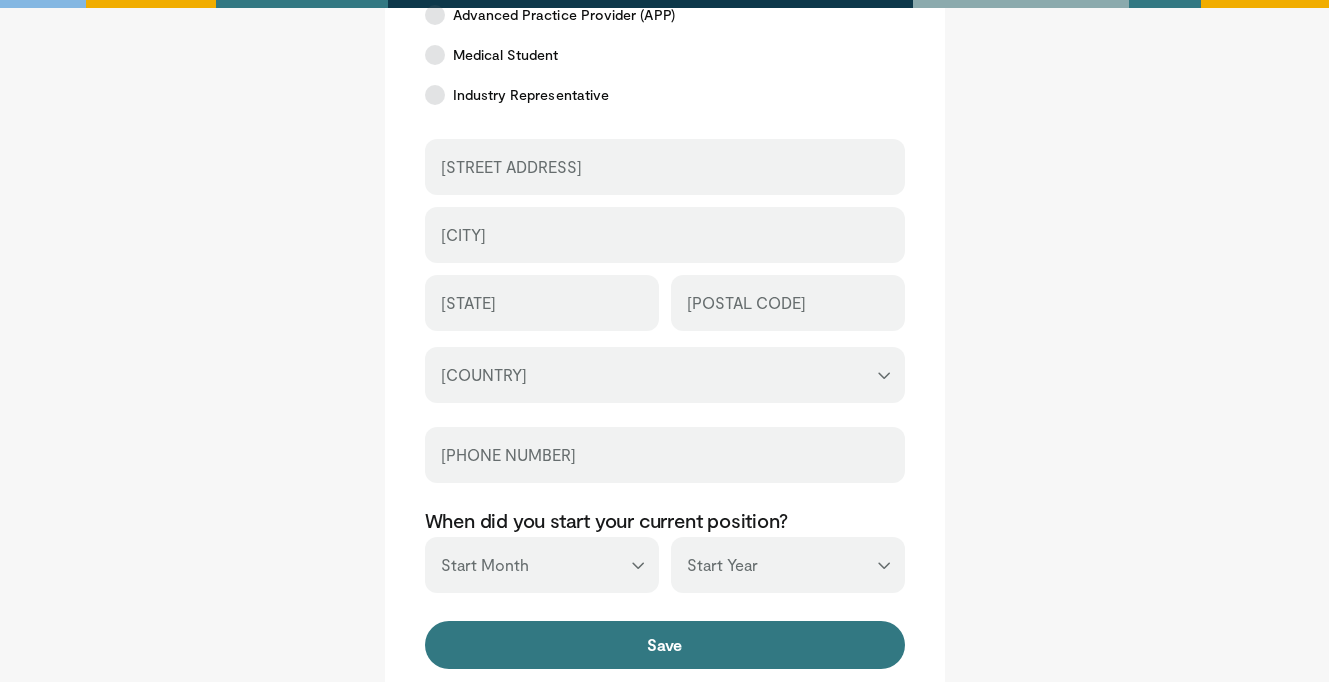scroll, scrollTop: 608, scrollLeft: 0, axis: vertical 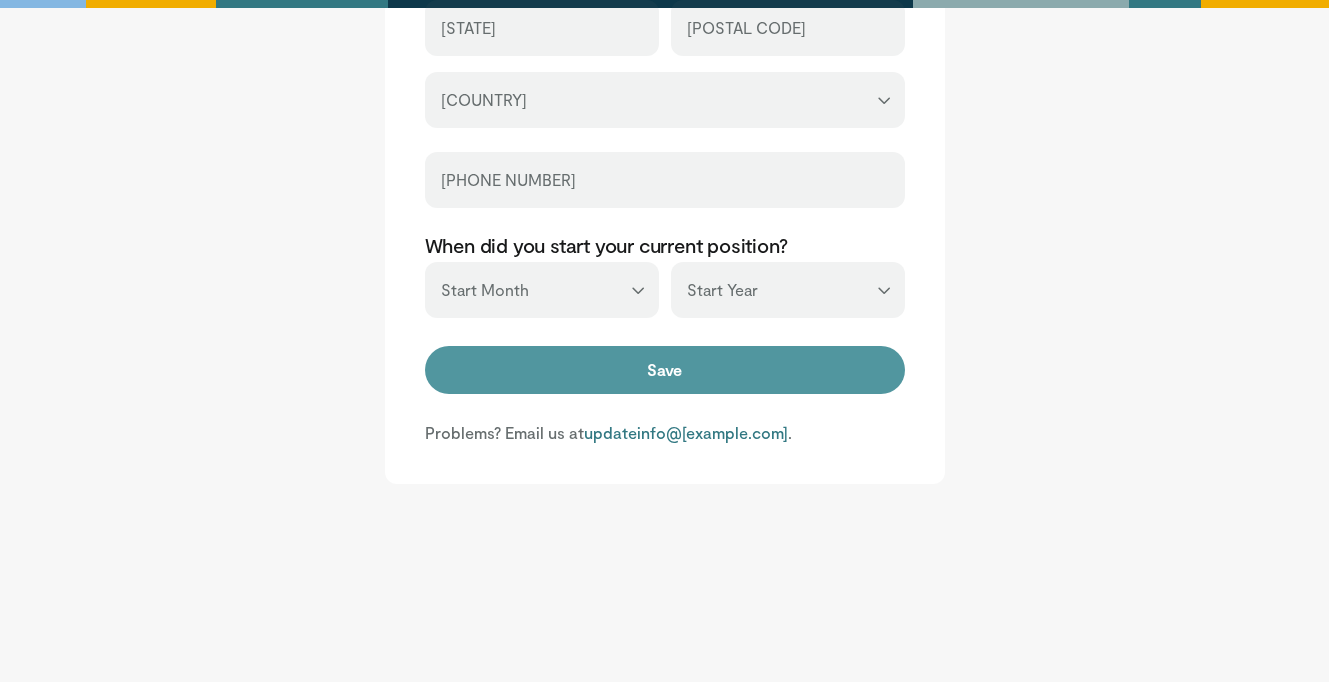 click on "Save" at bounding box center [665, 370] 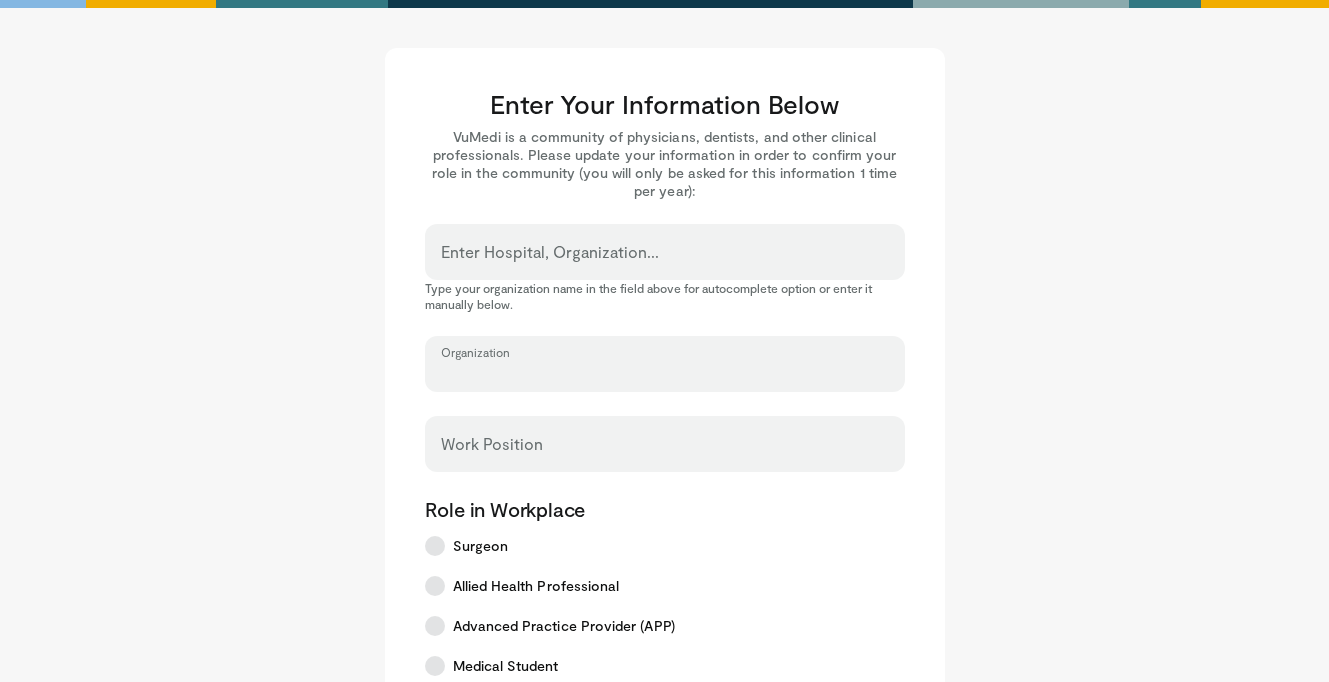 scroll, scrollTop: 1, scrollLeft: 0, axis: vertical 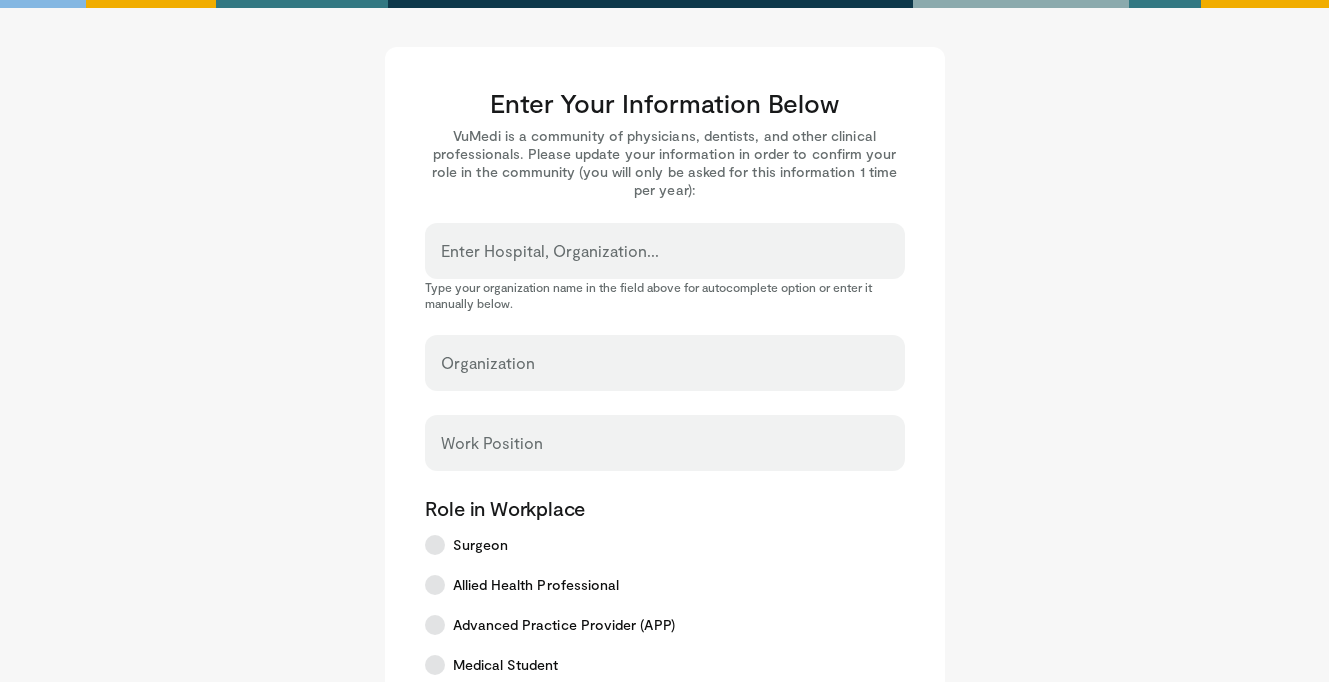 click on "Enter Hospital, Organization..." at bounding box center (665, 251) 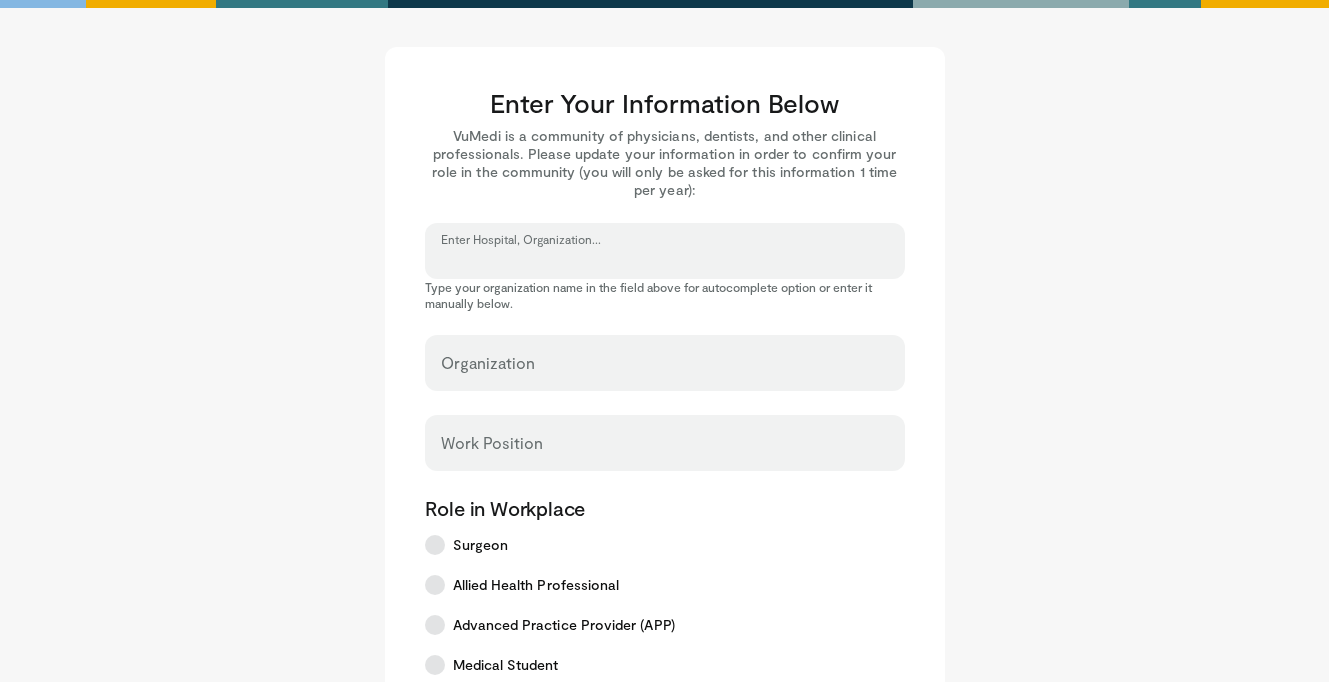 click on "Enter Hospital, Organization..." at bounding box center (665, 260) 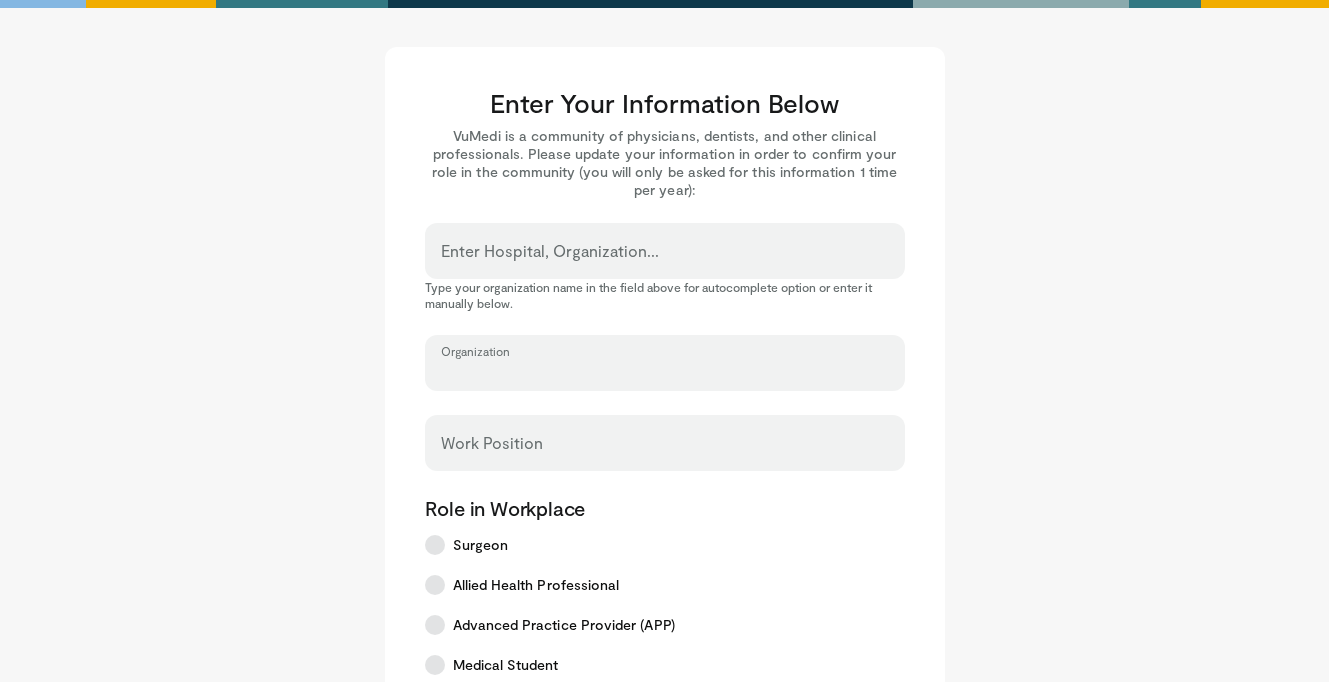 click on "Organization" at bounding box center (665, 372) 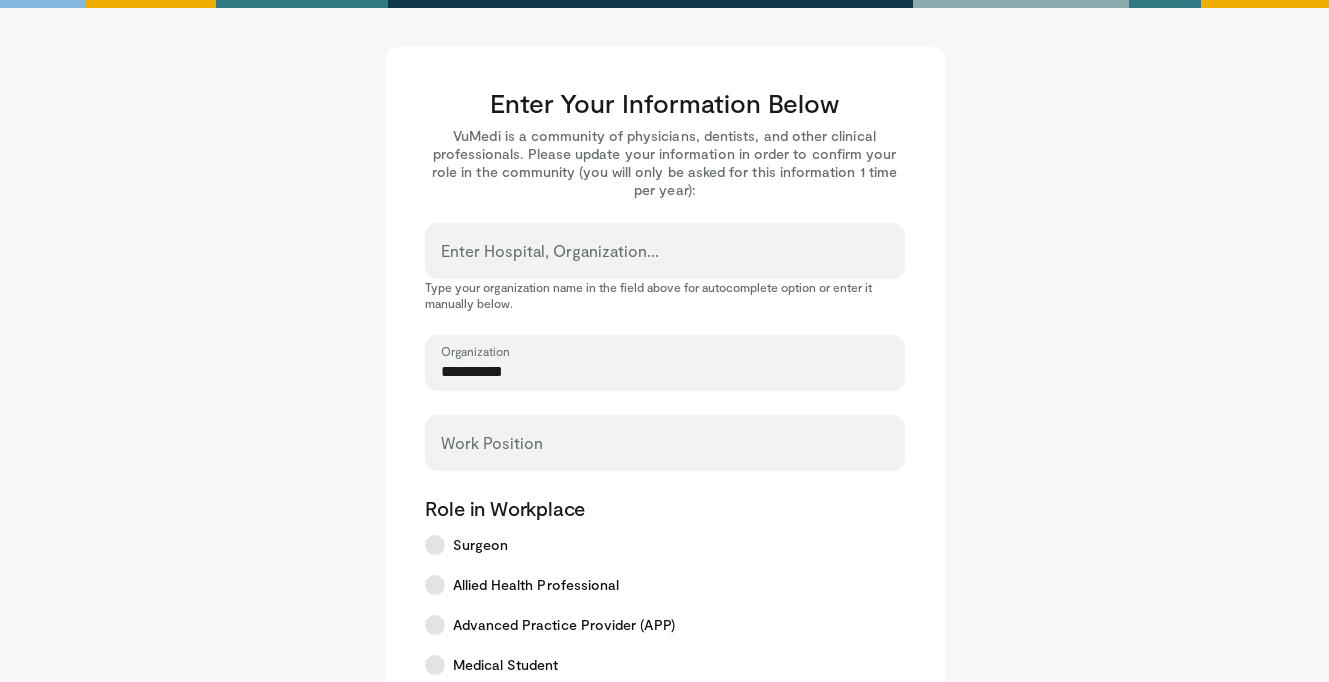 type on "**********" 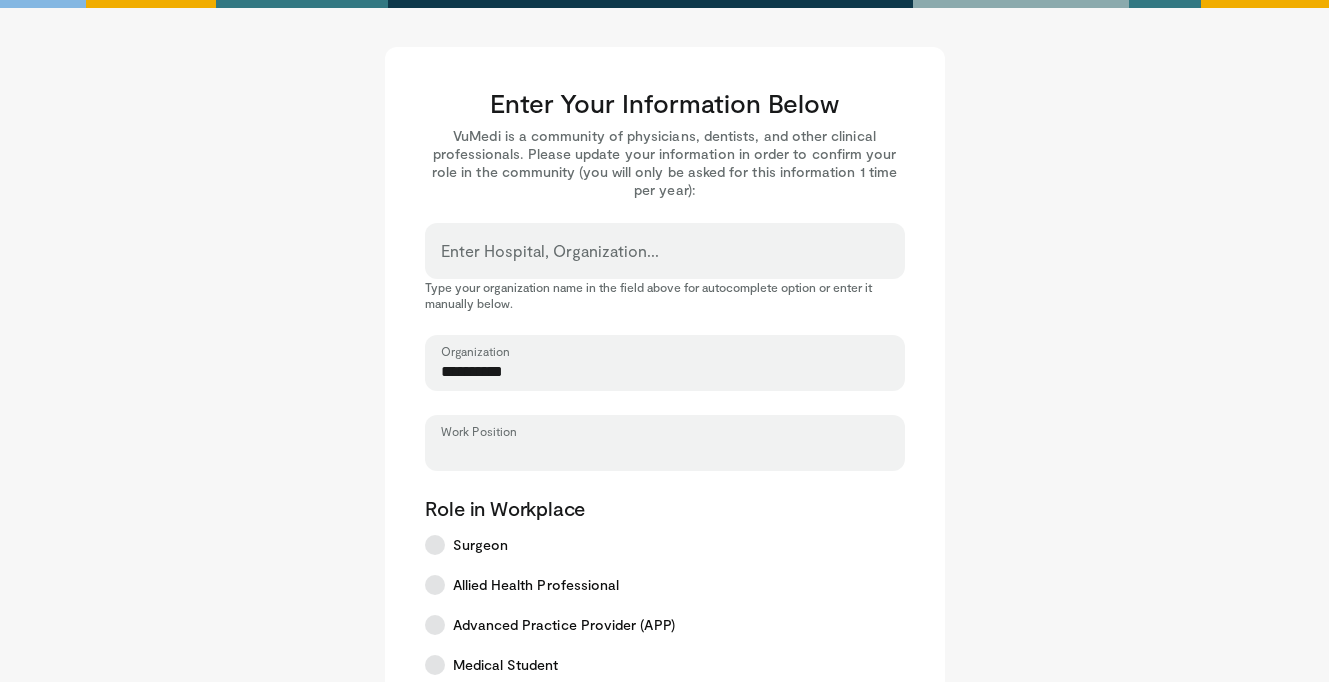 click on "Work Position" at bounding box center (665, 452) 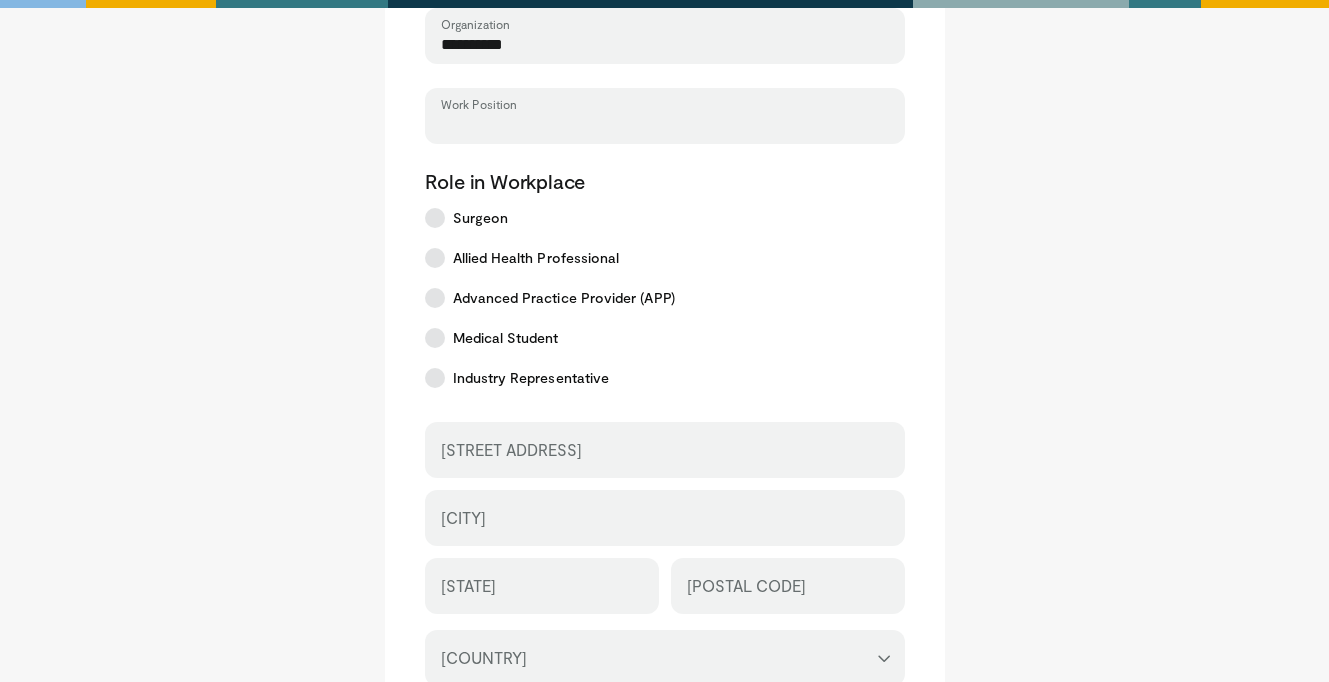 scroll, scrollTop: 339, scrollLeft: 0, axis: vertical 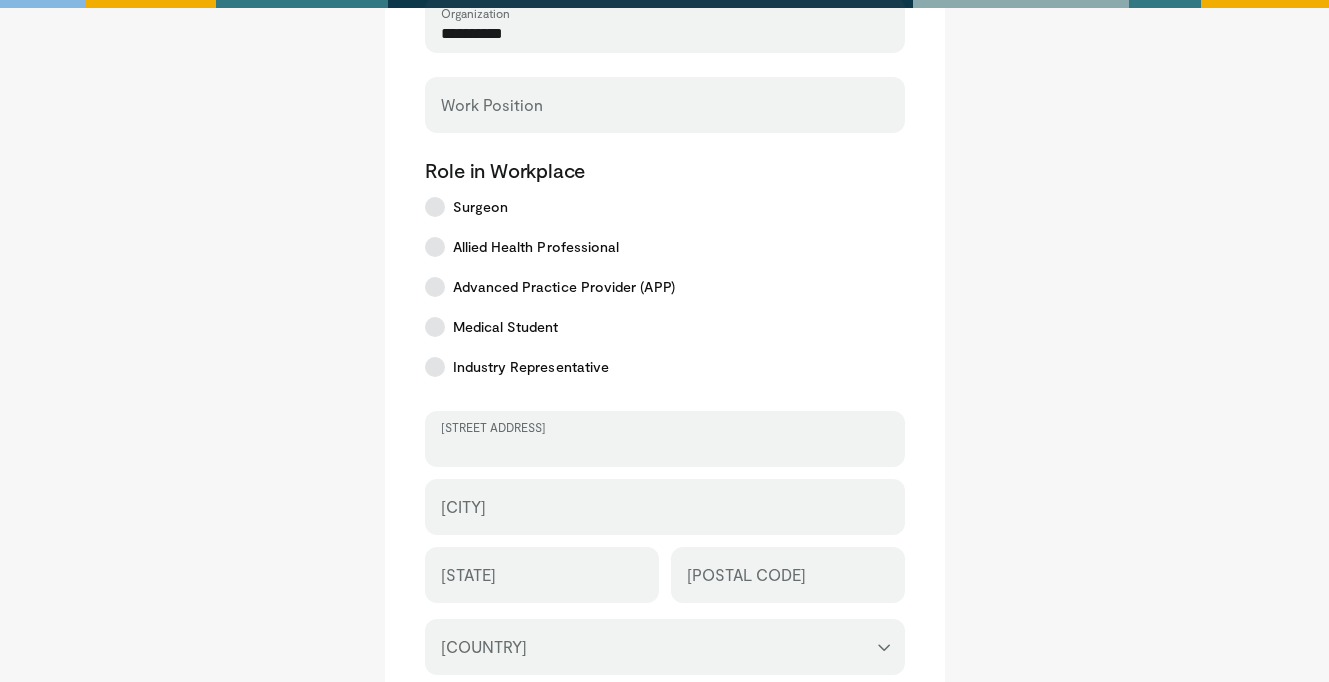 click on "[STREET ADDRESS]" at bounding box center [665, 448] 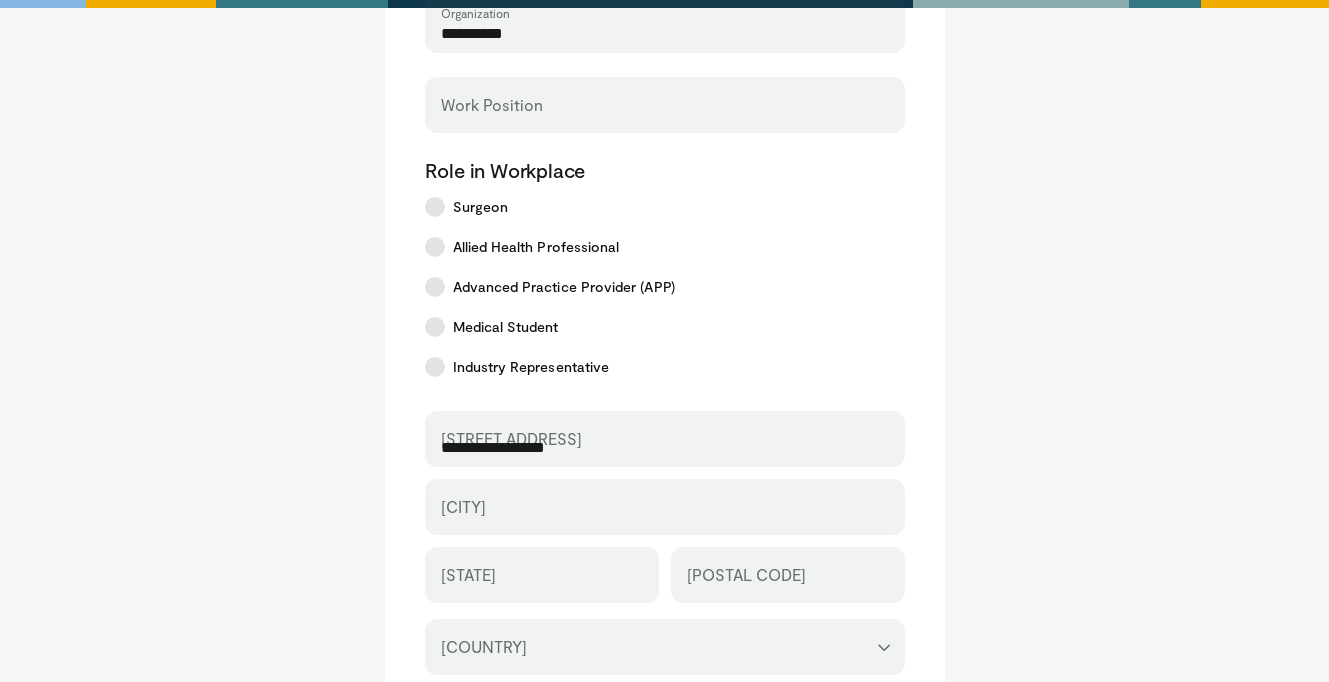 type on "*******" 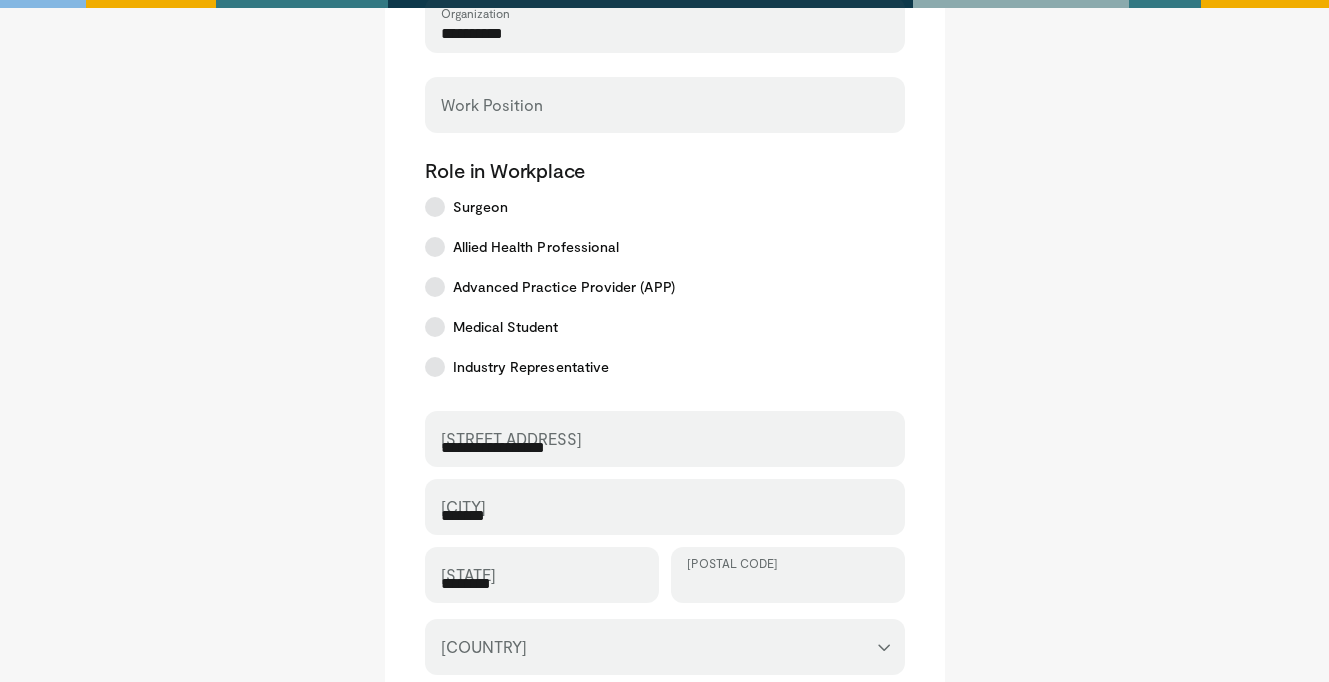 type on "*****" 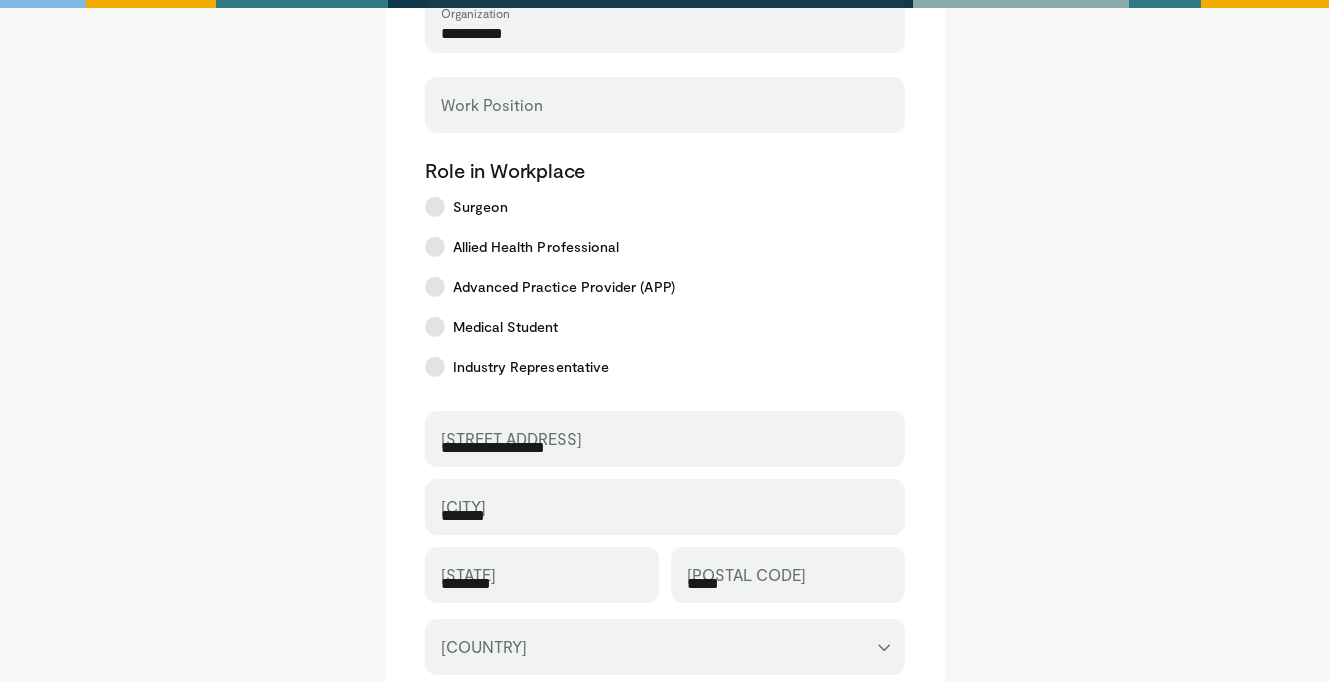 select on "**" 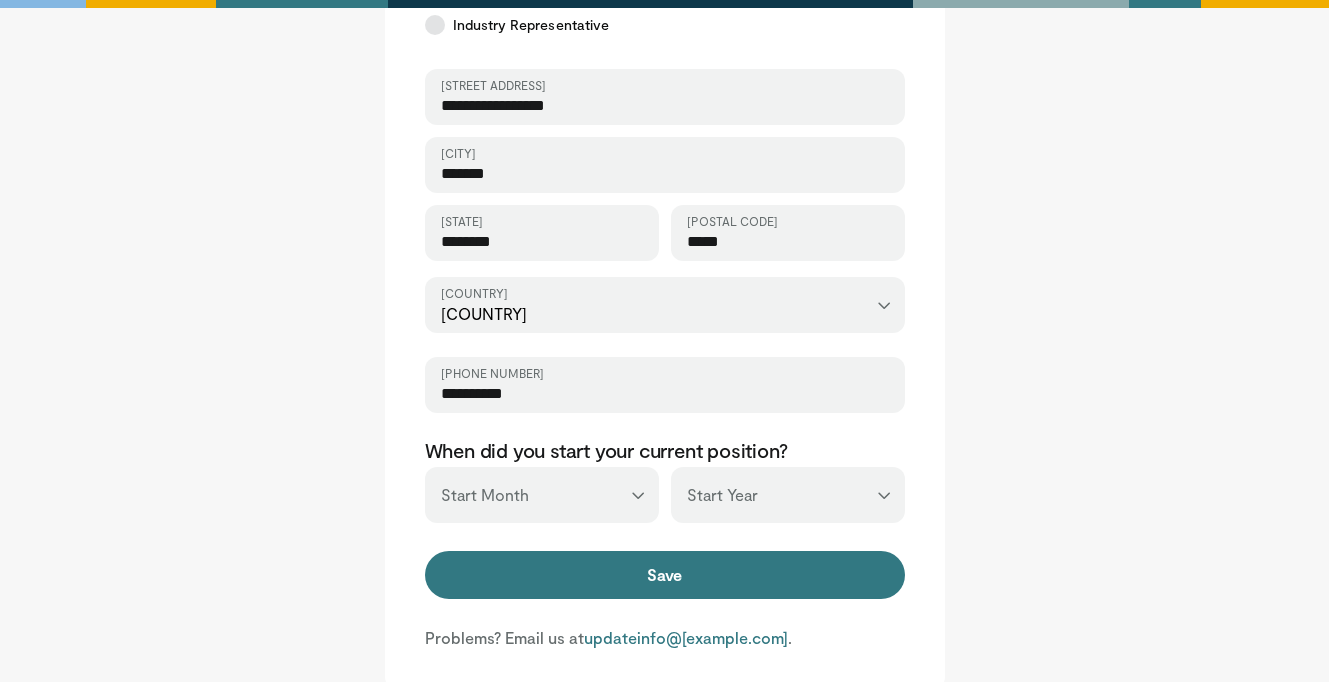 scroll, scrollTop: 680, scrollLeft: 0, axis: vertical 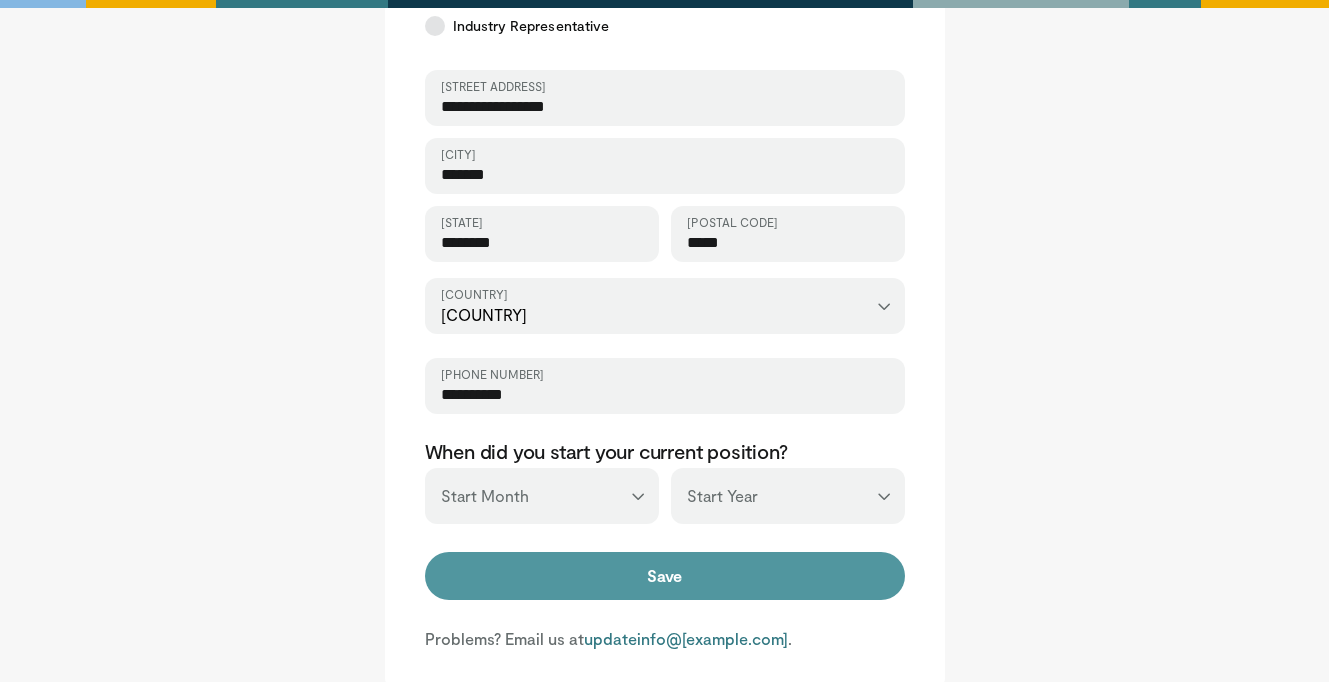 click on "Save" at bounding box center (665, 576) 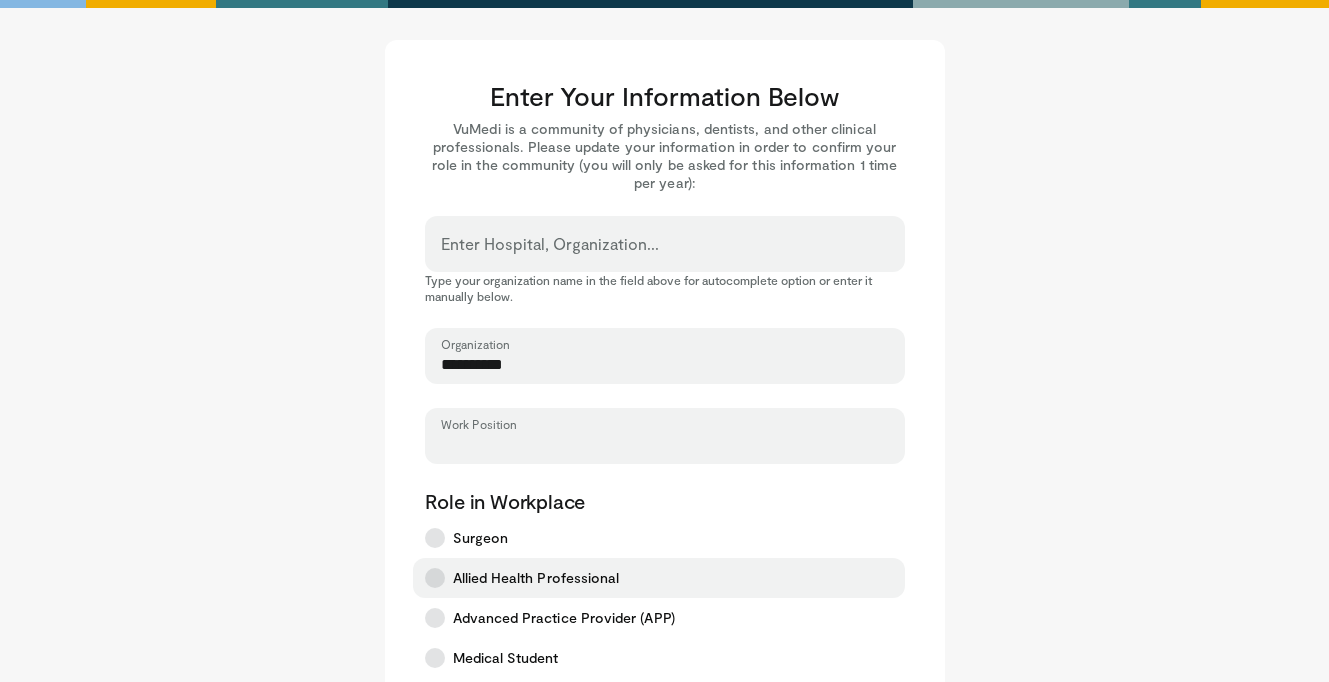 scroll, scrollTop: 11, scrollLeft: 0, axis: vertical 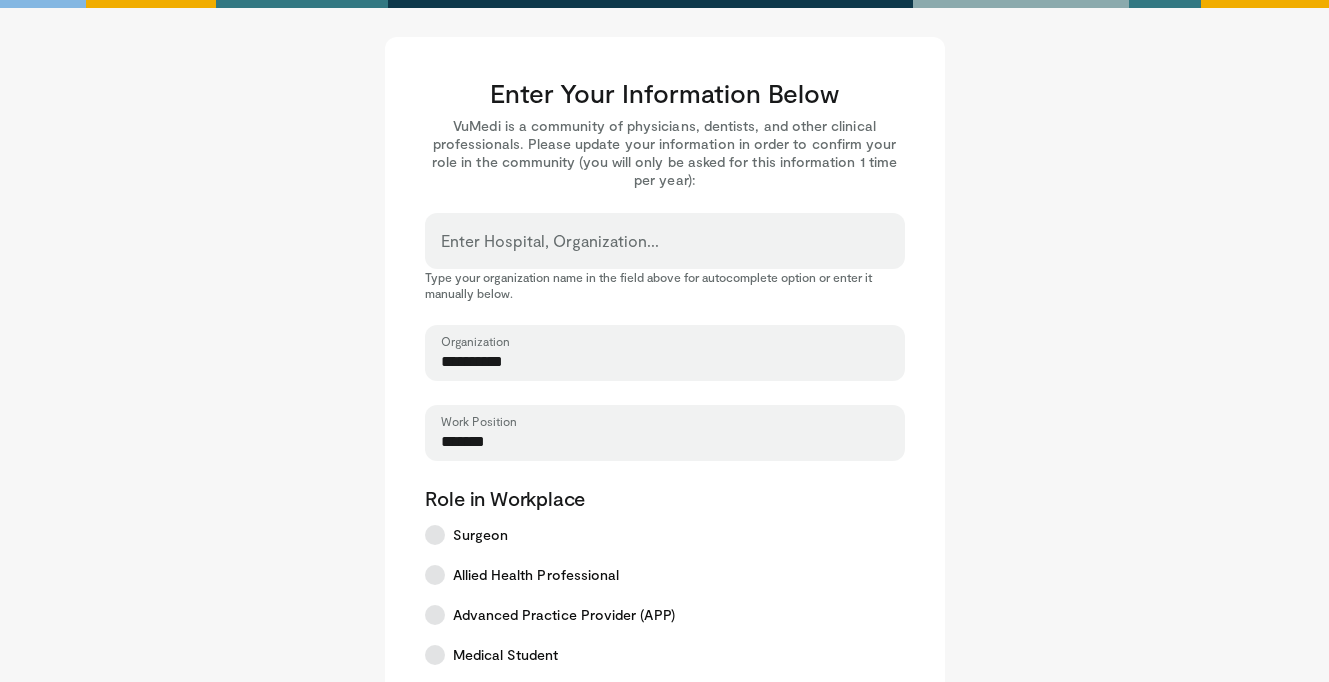 type on "*******" 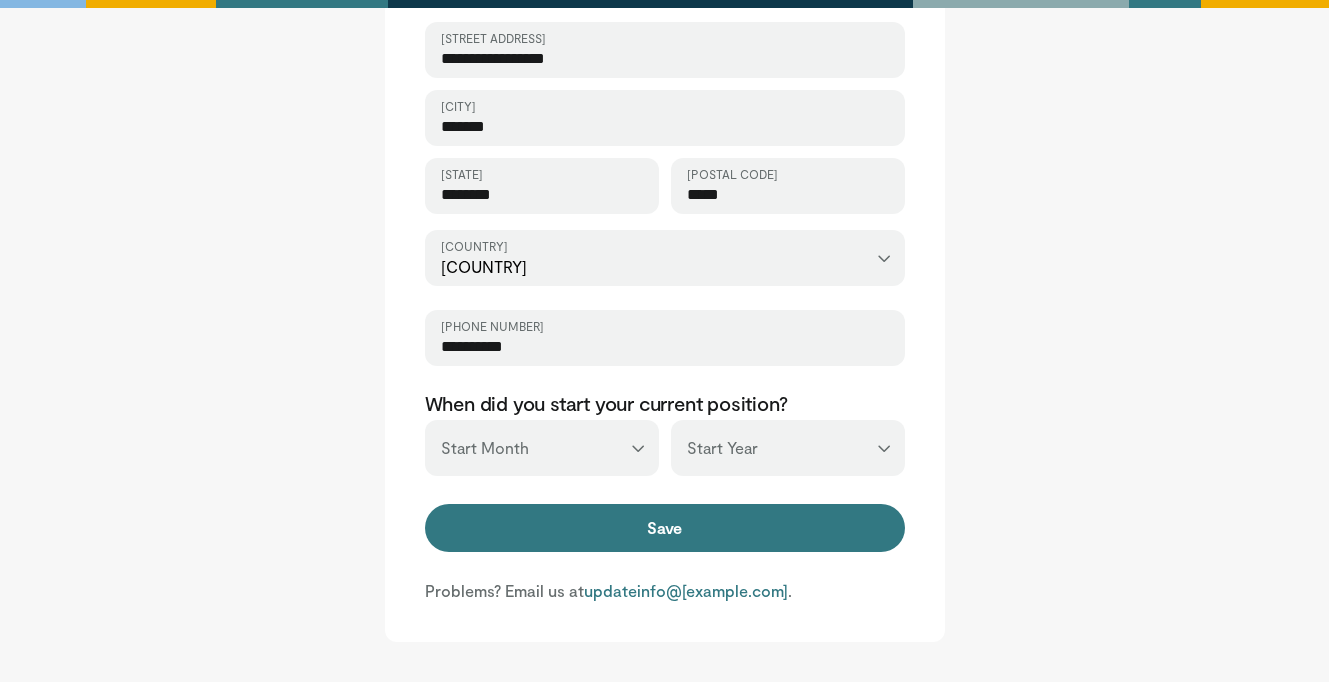 scroll, scrollTop: 736, scrollLeft: 0, axis: vertical 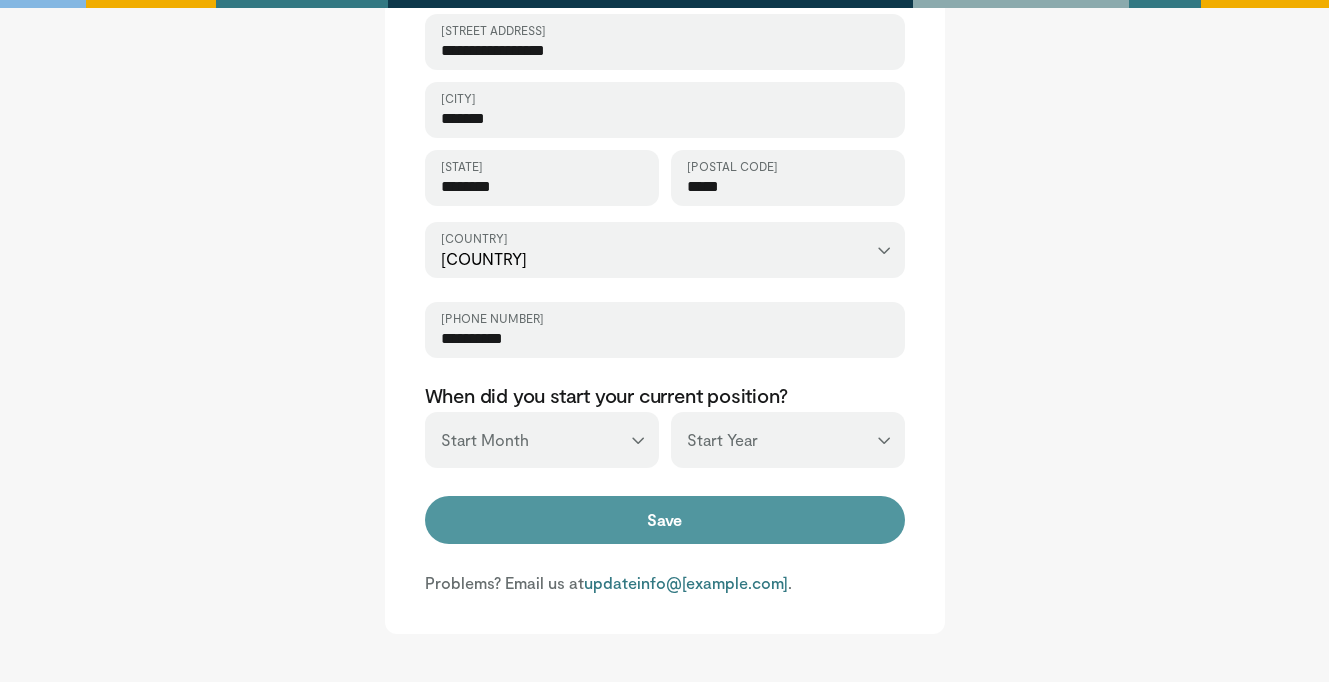 click on "Save" at bounding box center [665, 520] 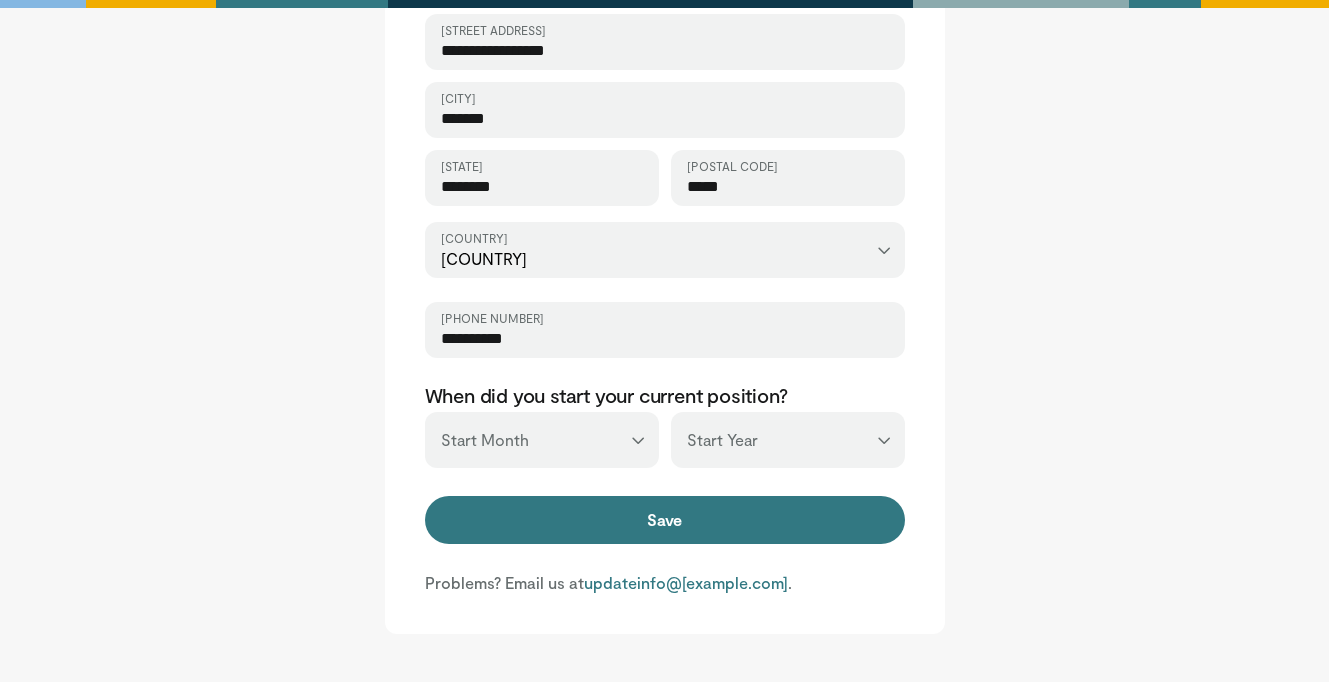 click on "***
*******
********
*****
*****
***
****
****
******
*********
*******
********
********" at bounding box center [542, 440] 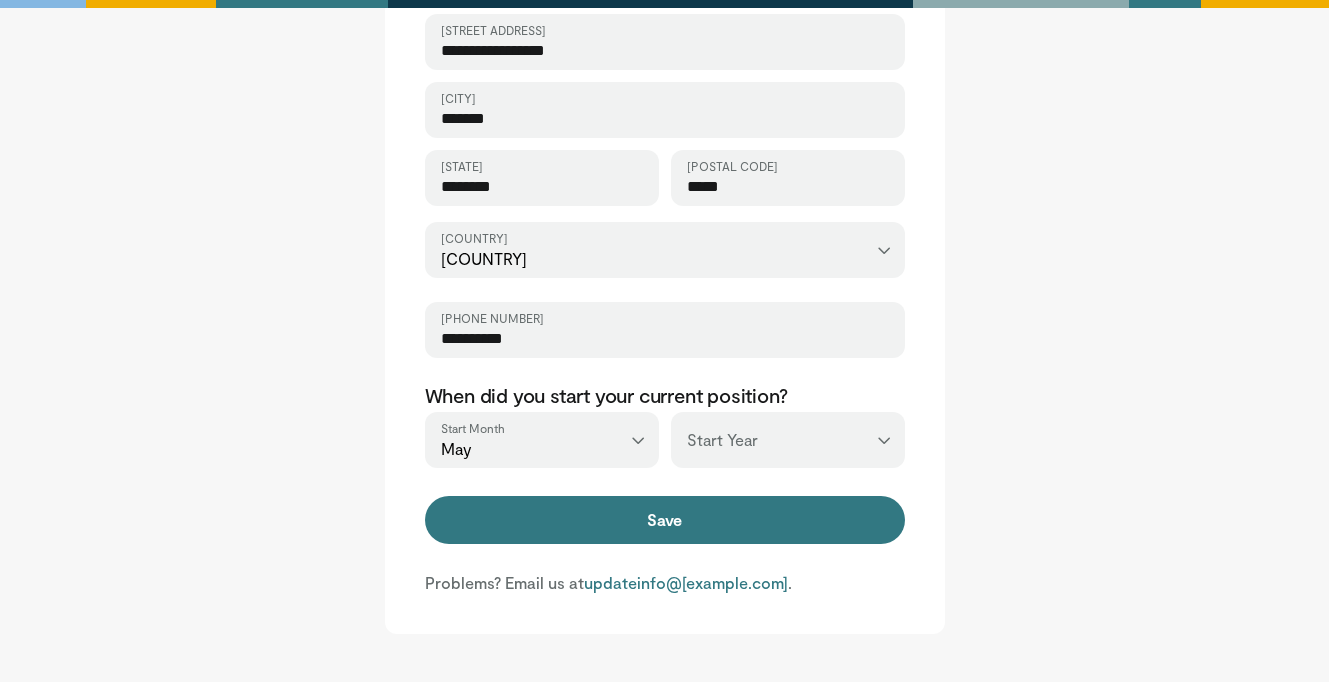 click on "***
*******
********
*****
*****
***
****
****
******
*********
*******
********
********" at bounding box center [542, 440] 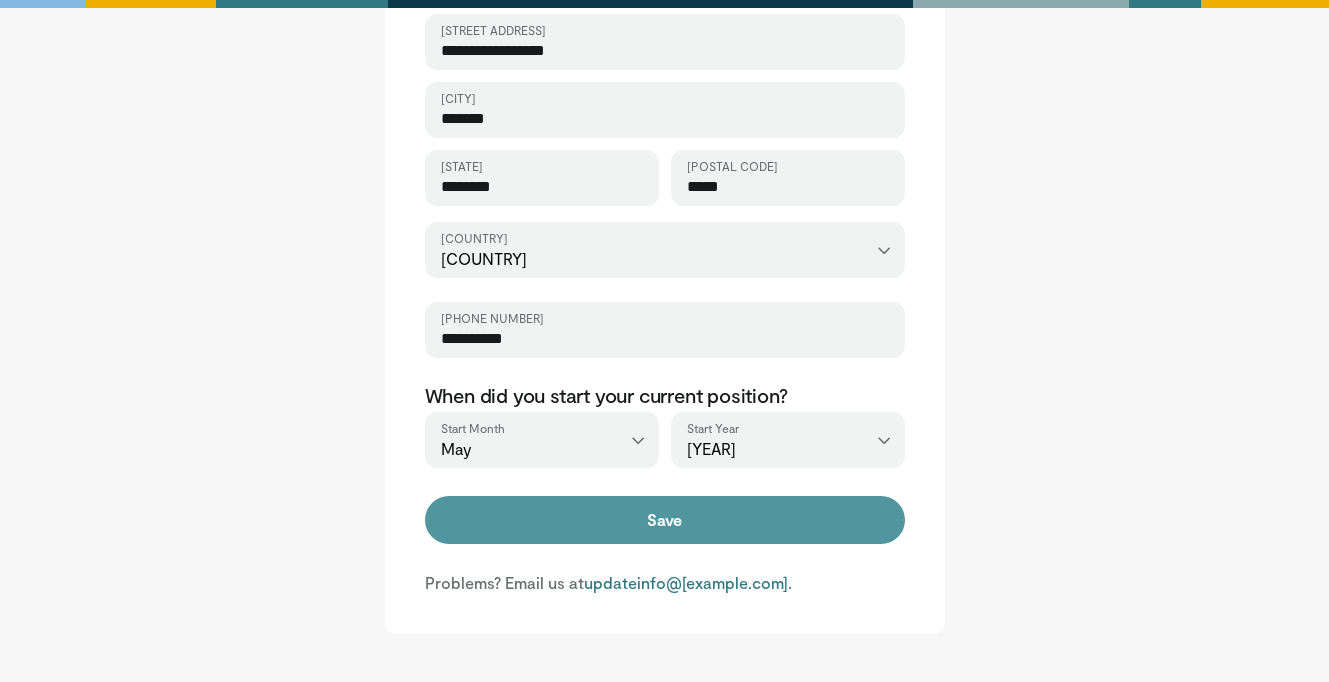 click on "Save" at bounding box center (665, 520) 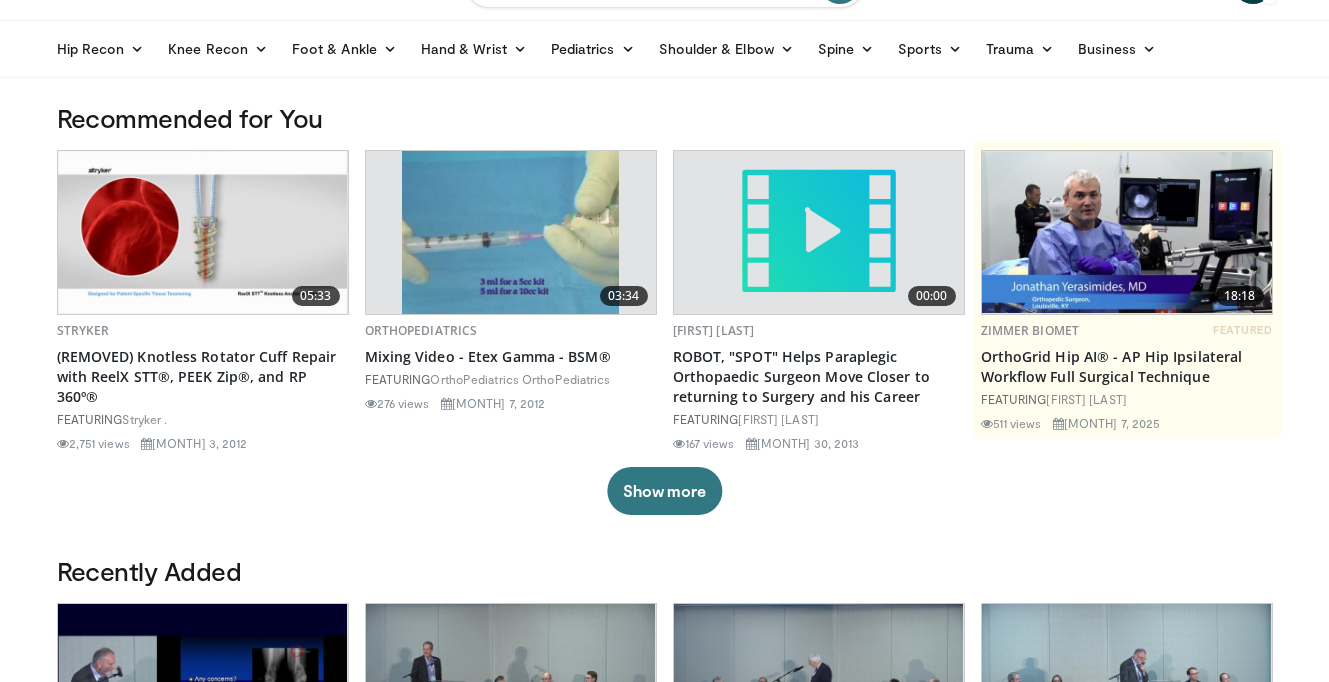 scroll, scrollTop: 0, scrollLeft: 0, axis: both 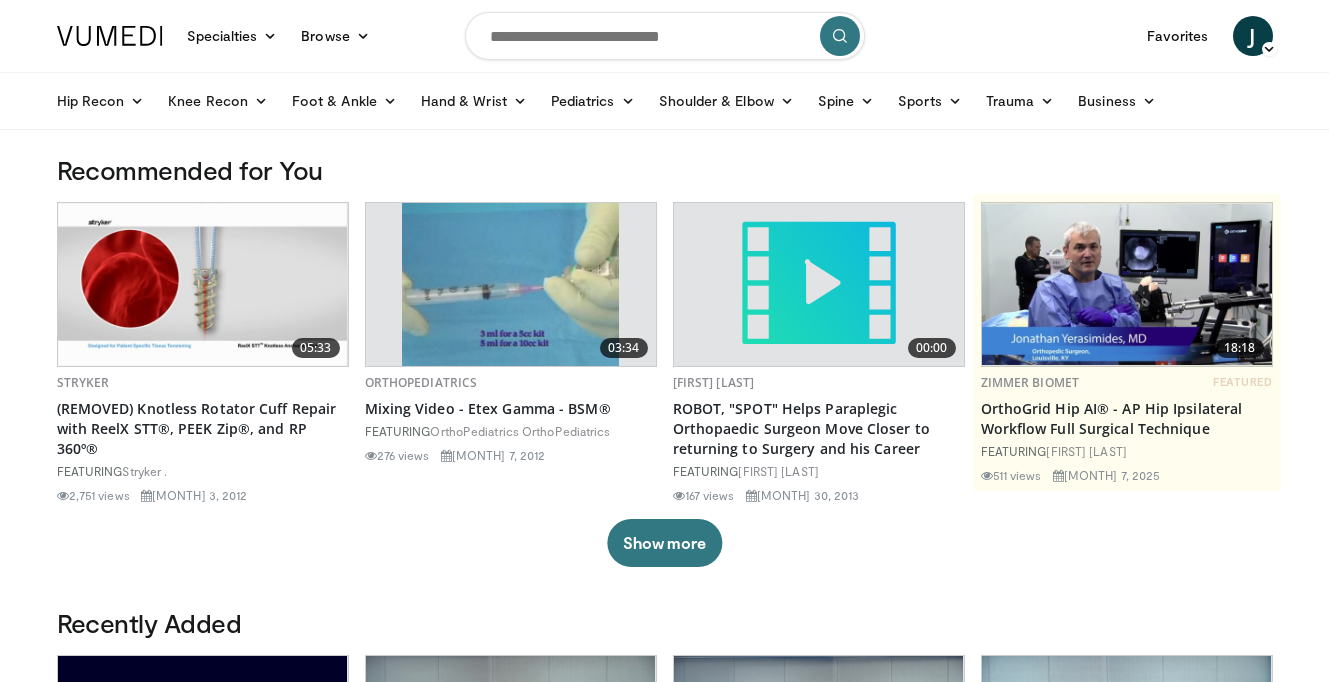 click at bounding box center (665, 36) 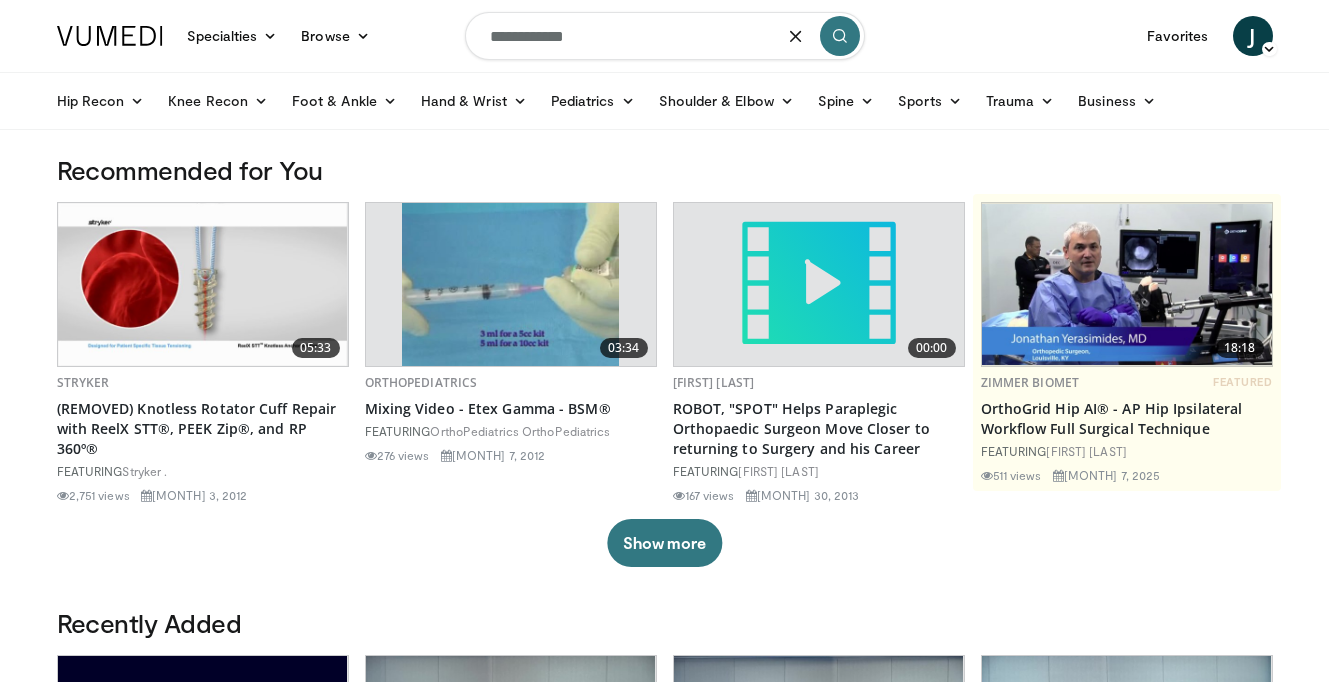 type on "**********" 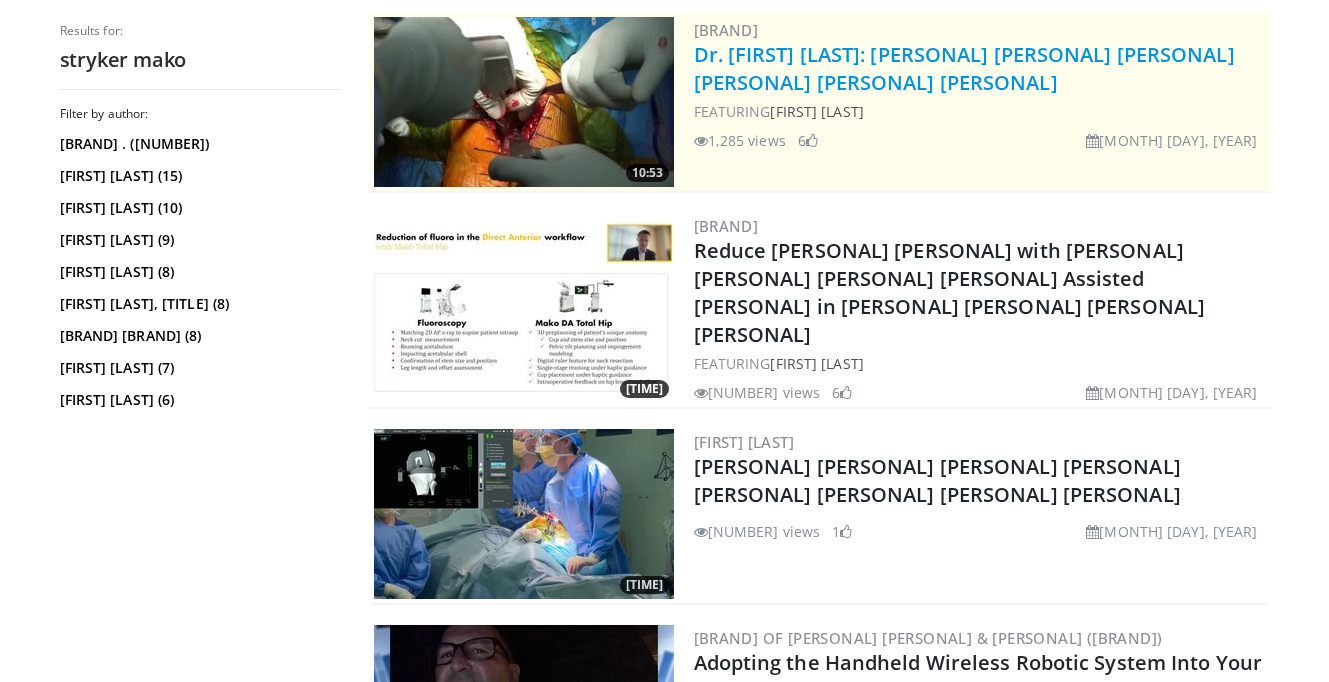 scroll, scrollTop: 415, scrollLeft: 0, axis: vertical 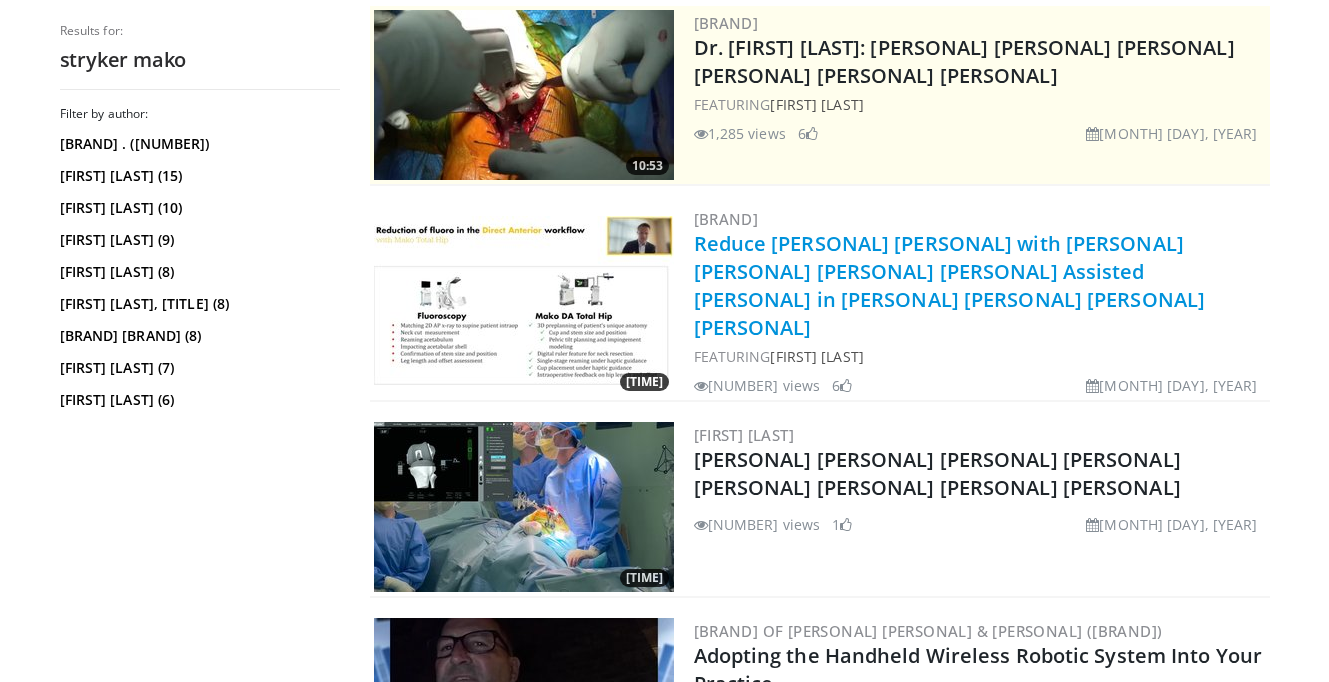 click on "Reduce Fluoro Exposure with 3D CT-based Robotic-Arm Assisted Technology in Direct Anterior Hip Procedures" at bounding box center [950, 285] 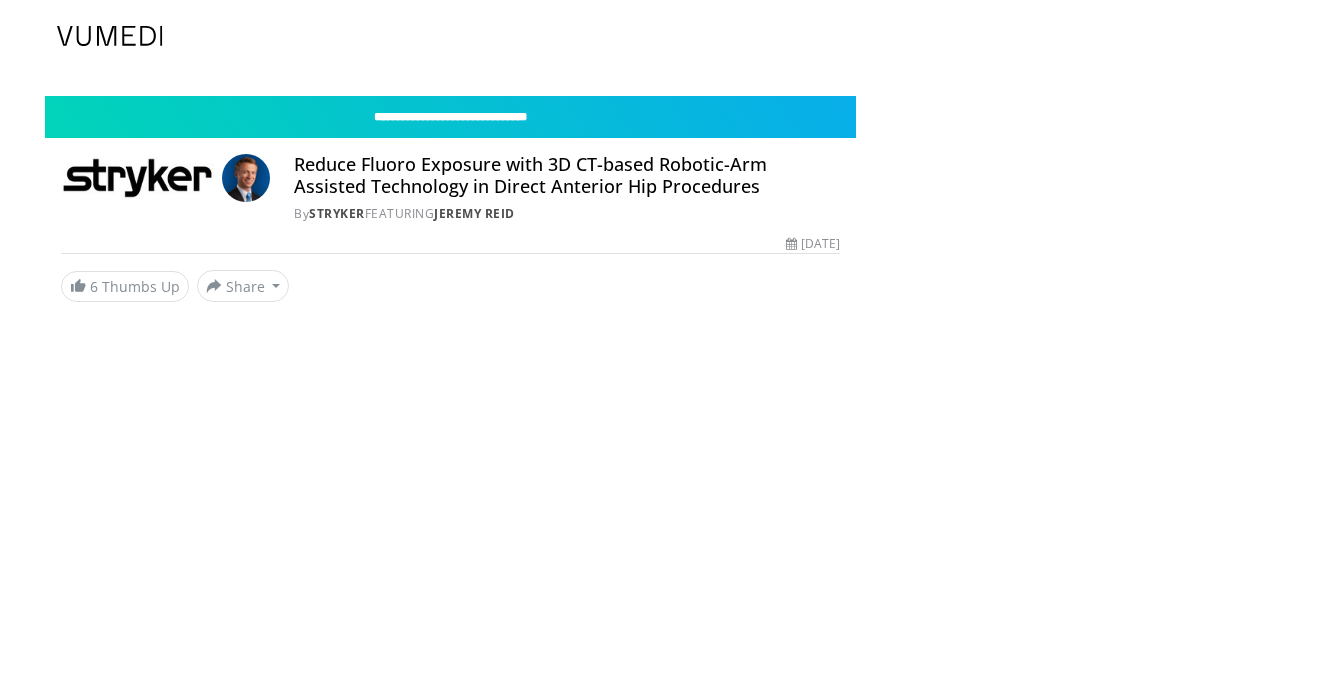 scroll, scrollTop: 0, scrollLeft: 0, axis: both 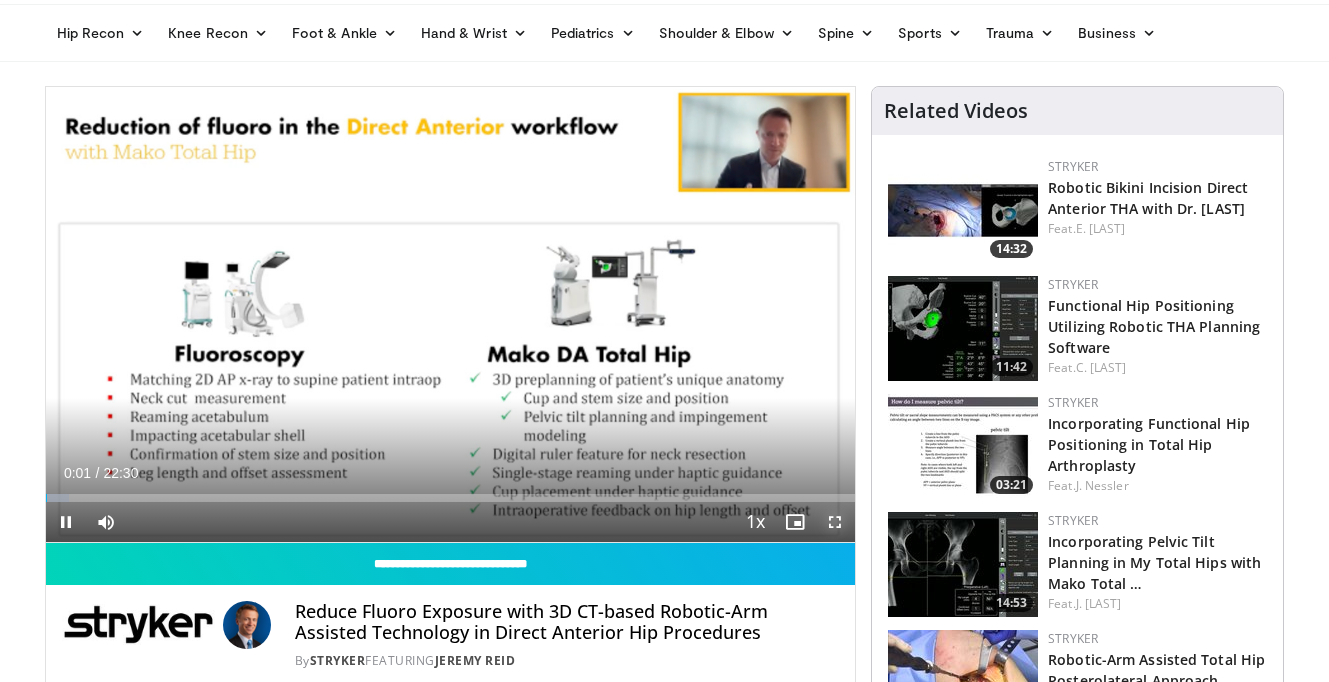click at bounding box center [835, 522] 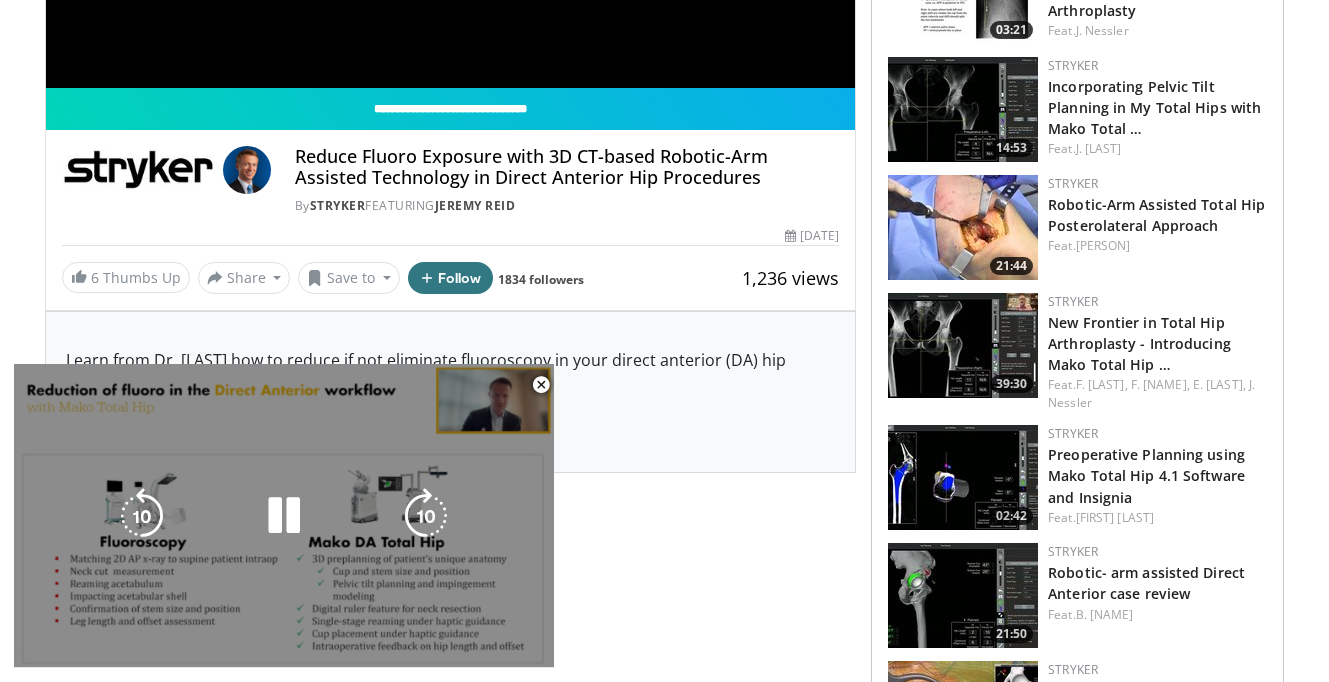 scroll, scrollTop: 1025, scrollLeft: 0, axis: vertical 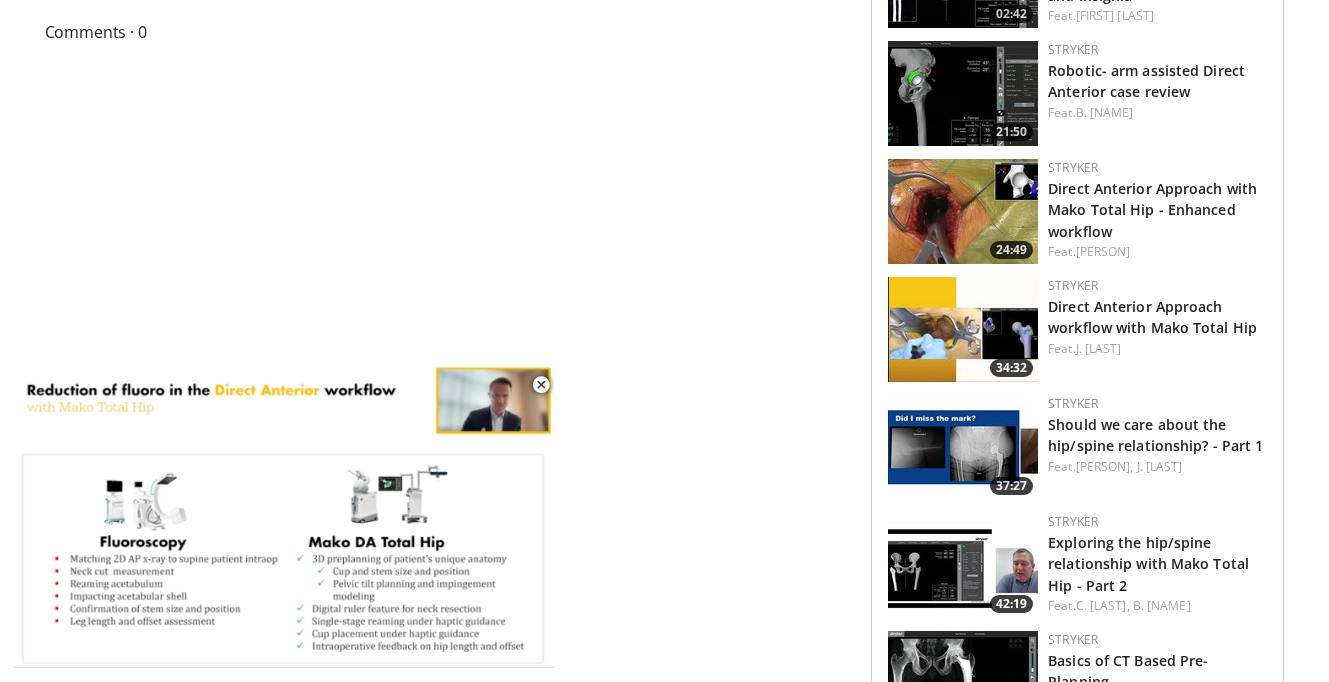 click at bounding box center [541, 385] 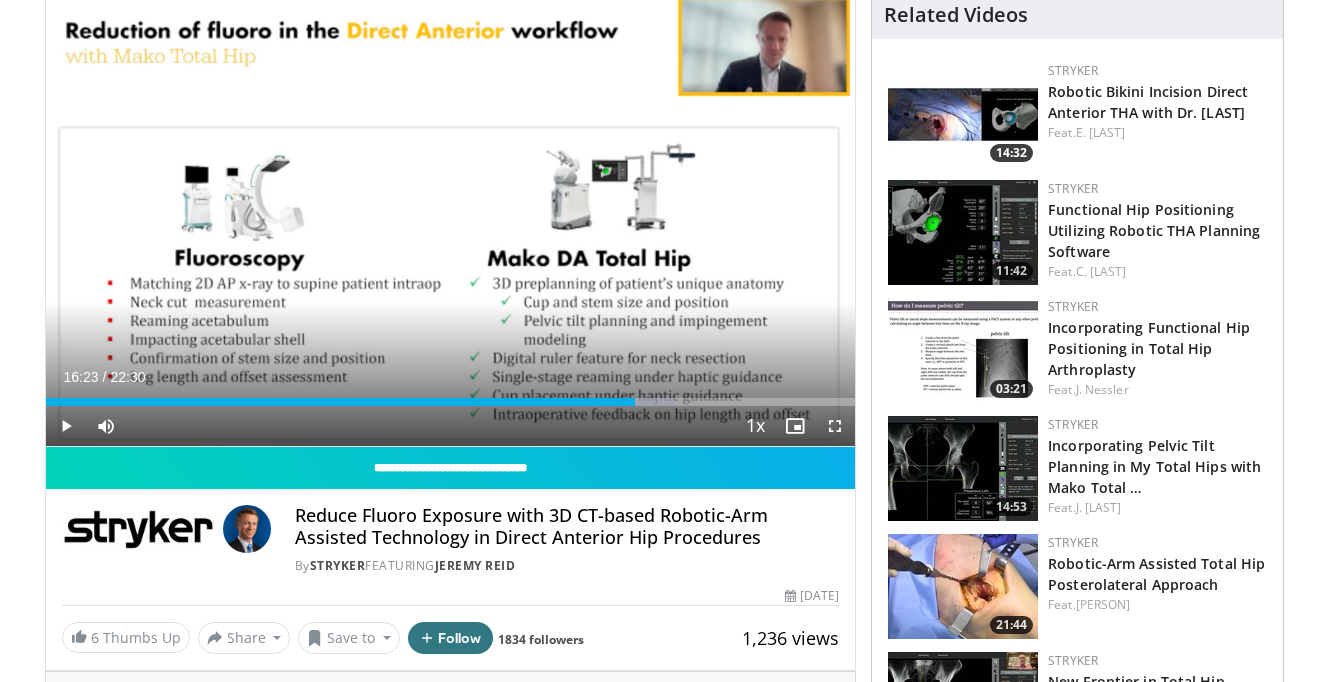 scroll, scrollTop: 0, scrollLeft: 0, axis: both 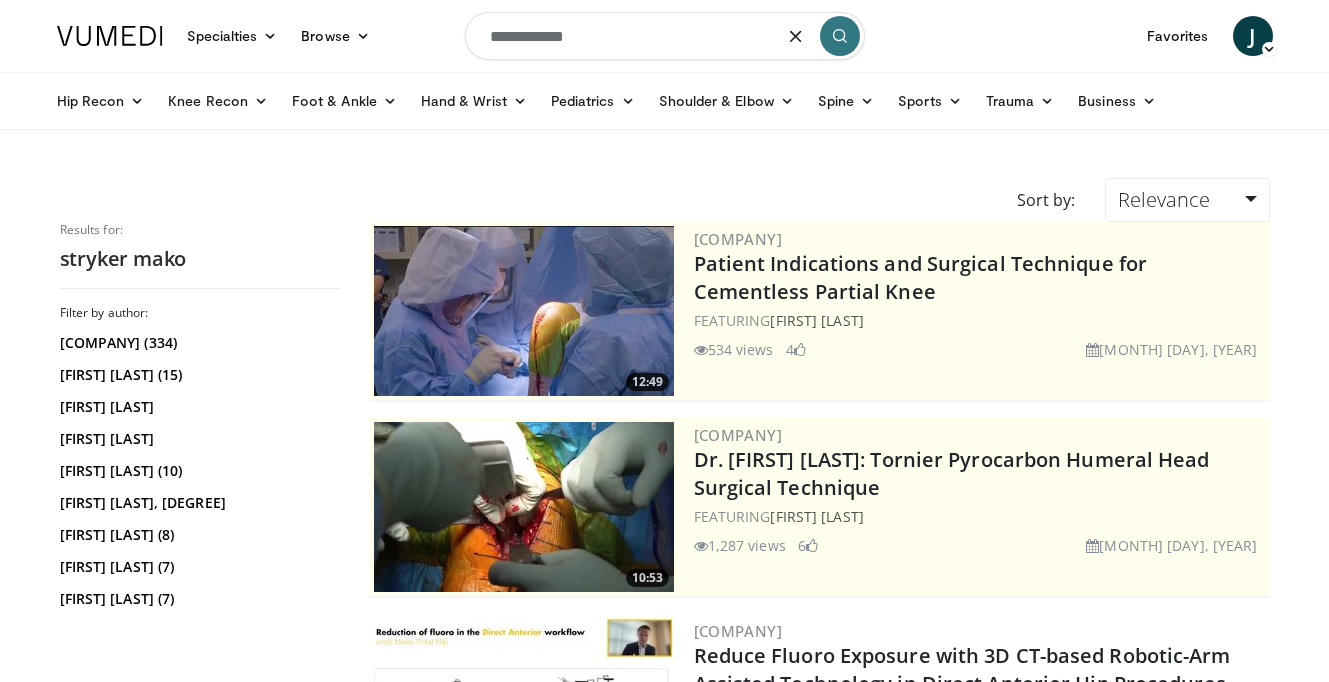 click on "**********" at bounding box center (665, 36) 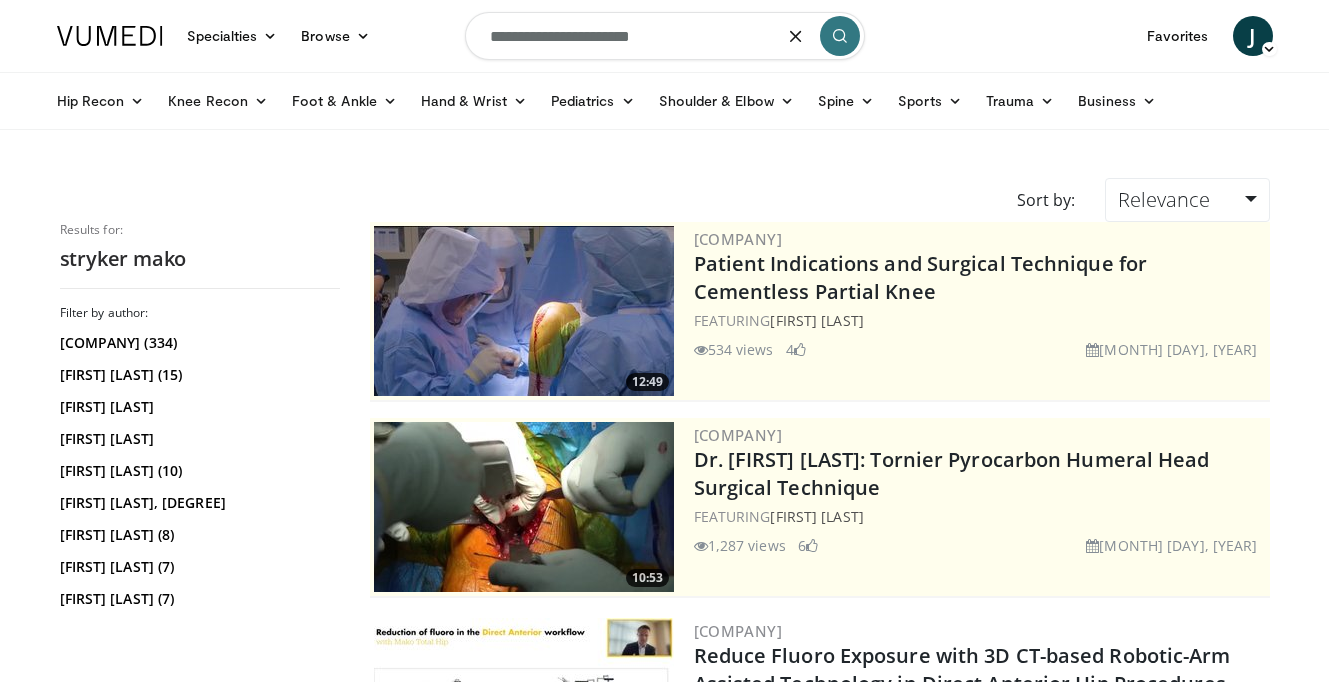 type on "**********" 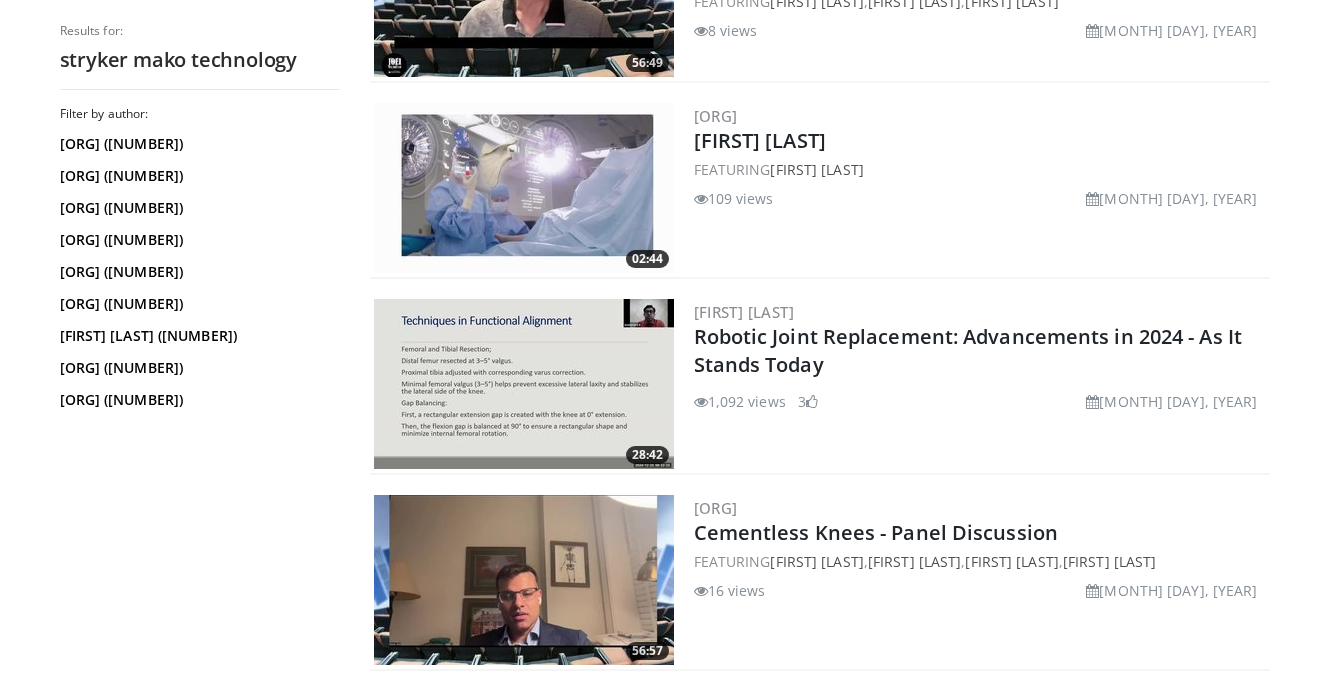scroll, scrollTop: 2672, scrollLeft: 0, axis: vertical 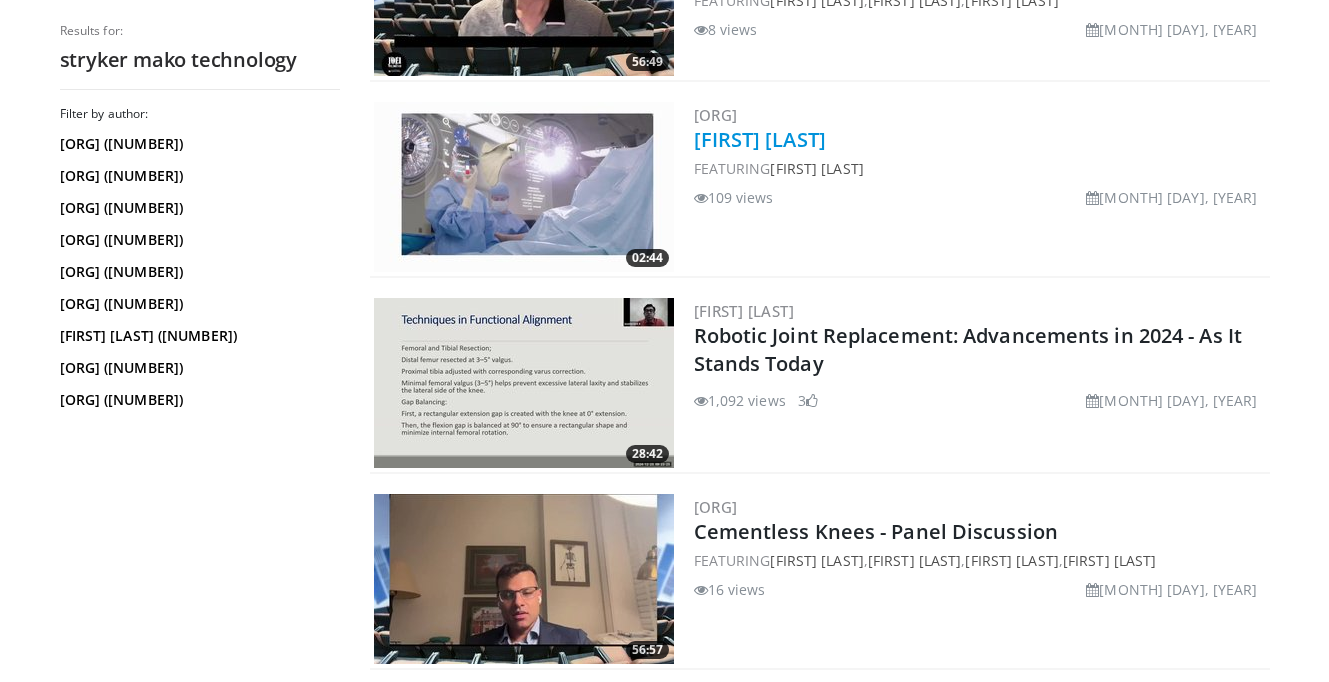 click on "[COMPANY]" at bounding box center (760, 139) 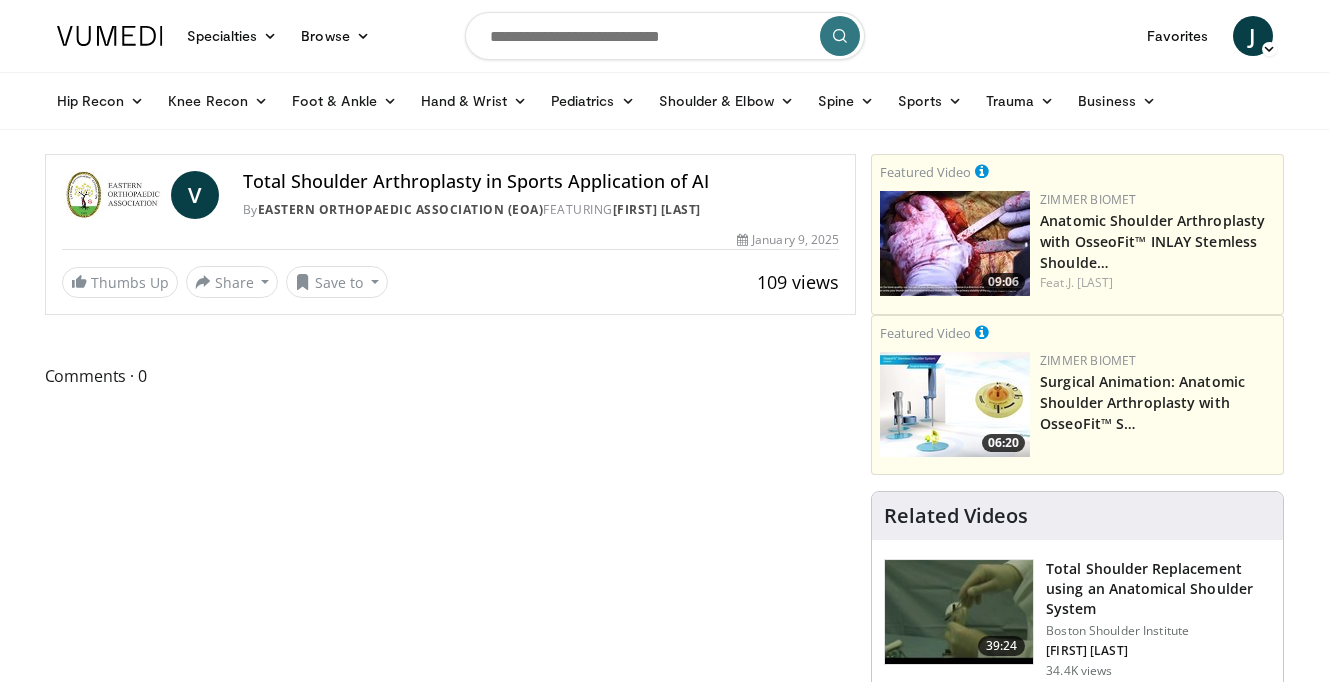 scroll, scrollTop: 0, scrollLeft: 0, axis: both 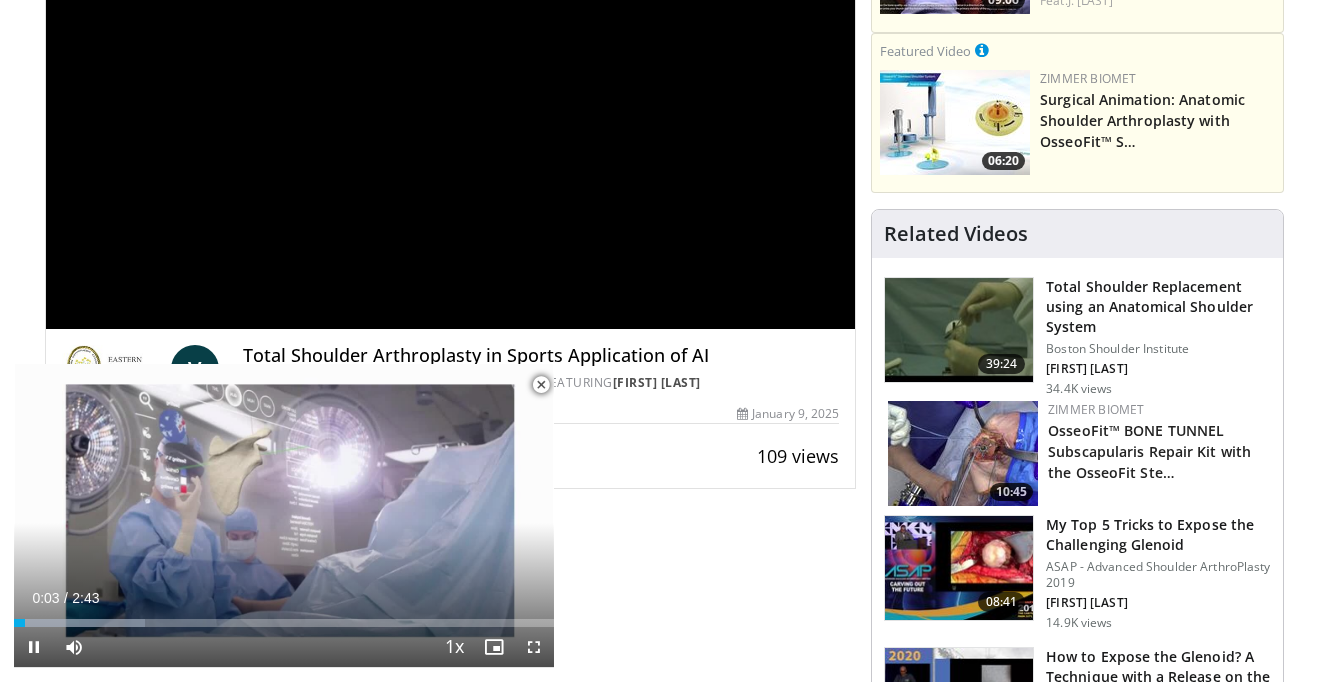 click at bounding box center [541, 385] 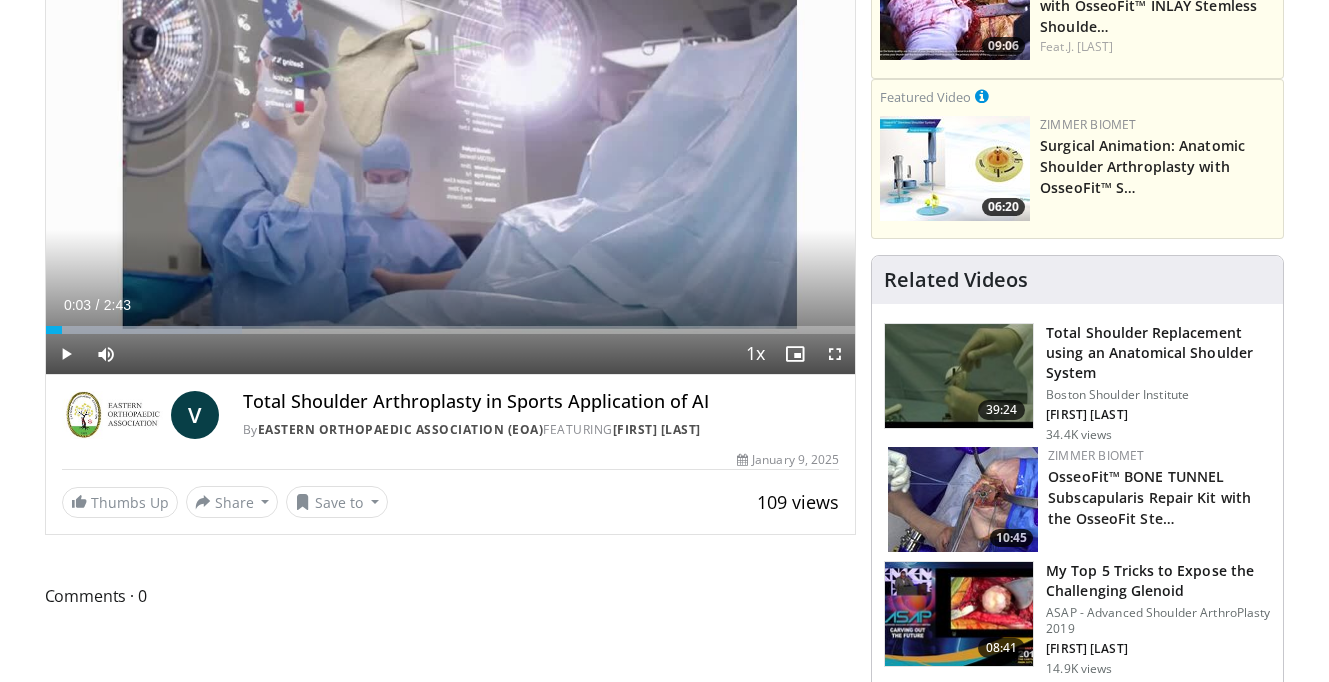 scroll, scrollTop: 238, scrollLeft: 0, axis: vertical 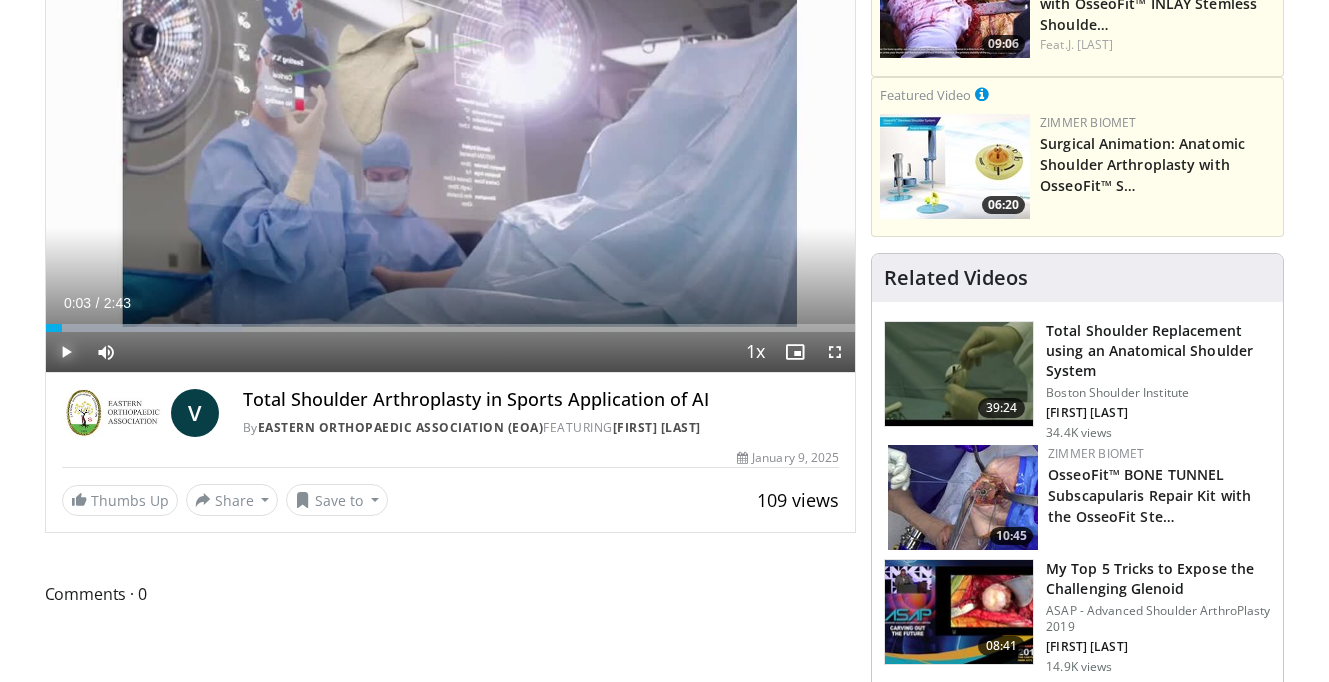 click at bounding box center [66, 352] 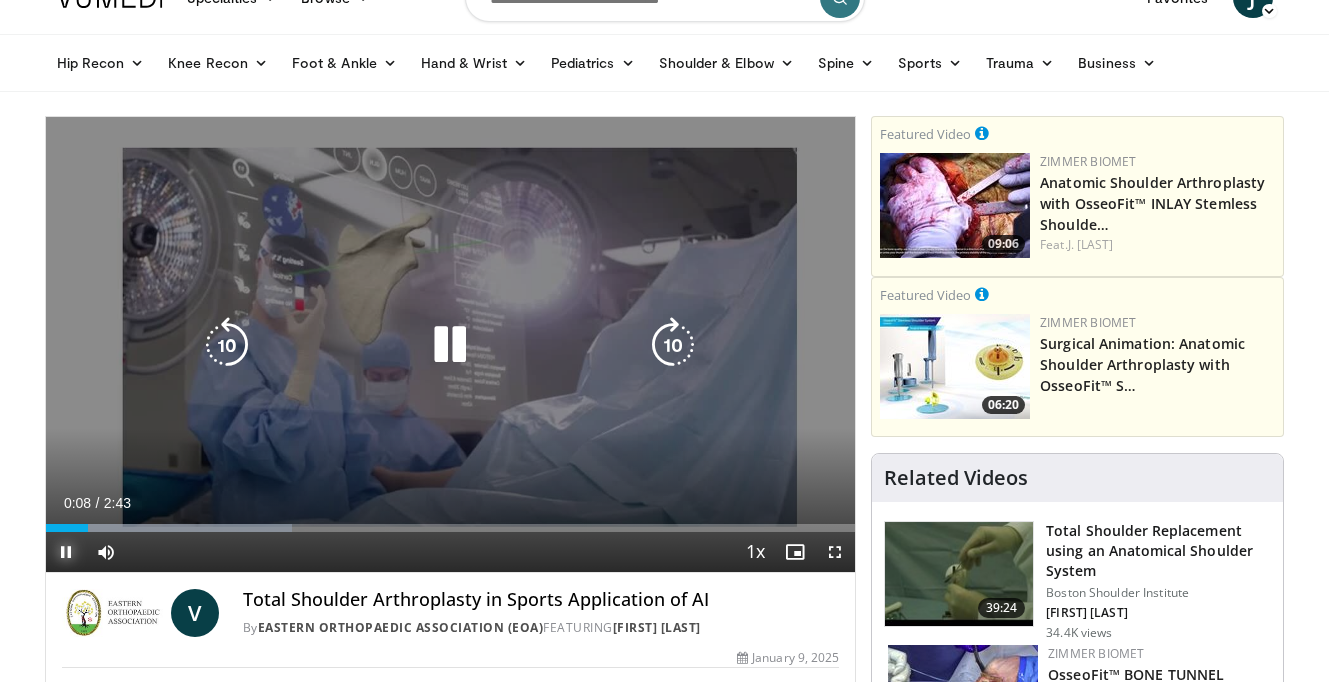 scroll, scrollTop: 40, scrollLeft: 0, axis: vertical 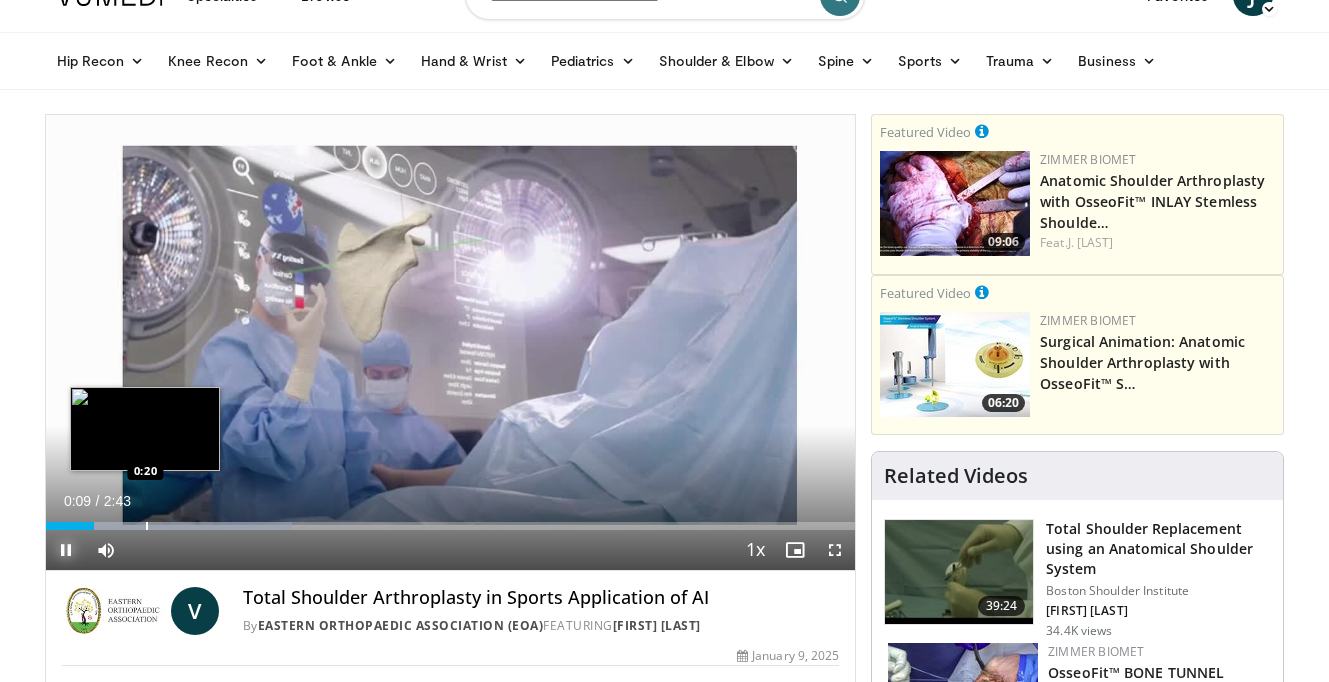 click on "Loaded :  30.39% 0:09 0:20" at bounding box center [451, 520] 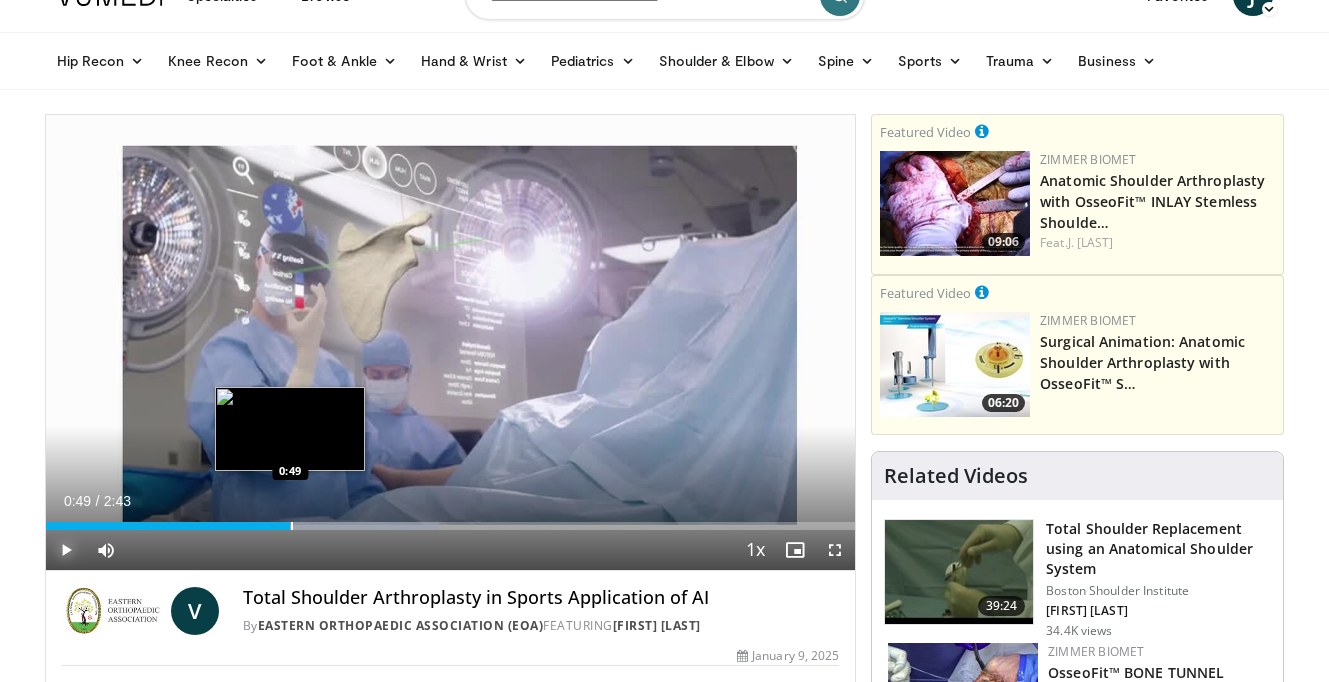 click at bounding box center [292, 526] 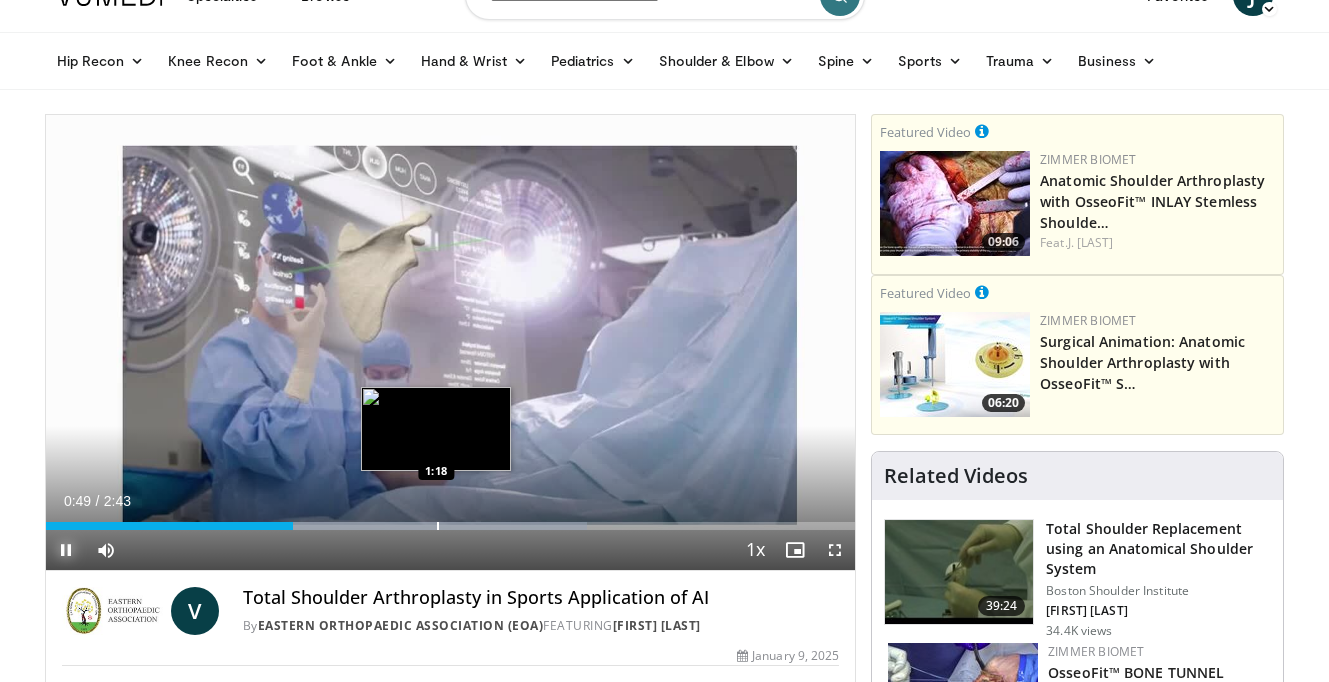 click at bounding box center [438, 526] 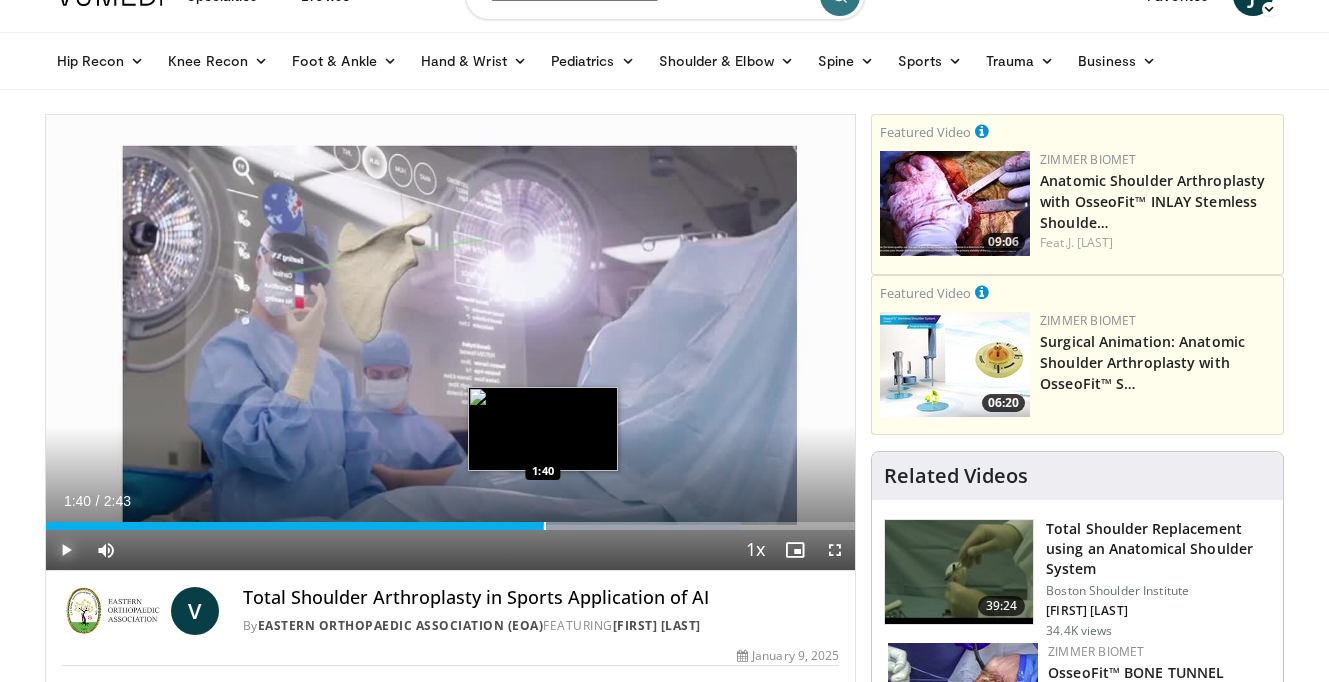 click on "Loaded :  85.89% 1:40 1:40" at bounding box center [451, 520] 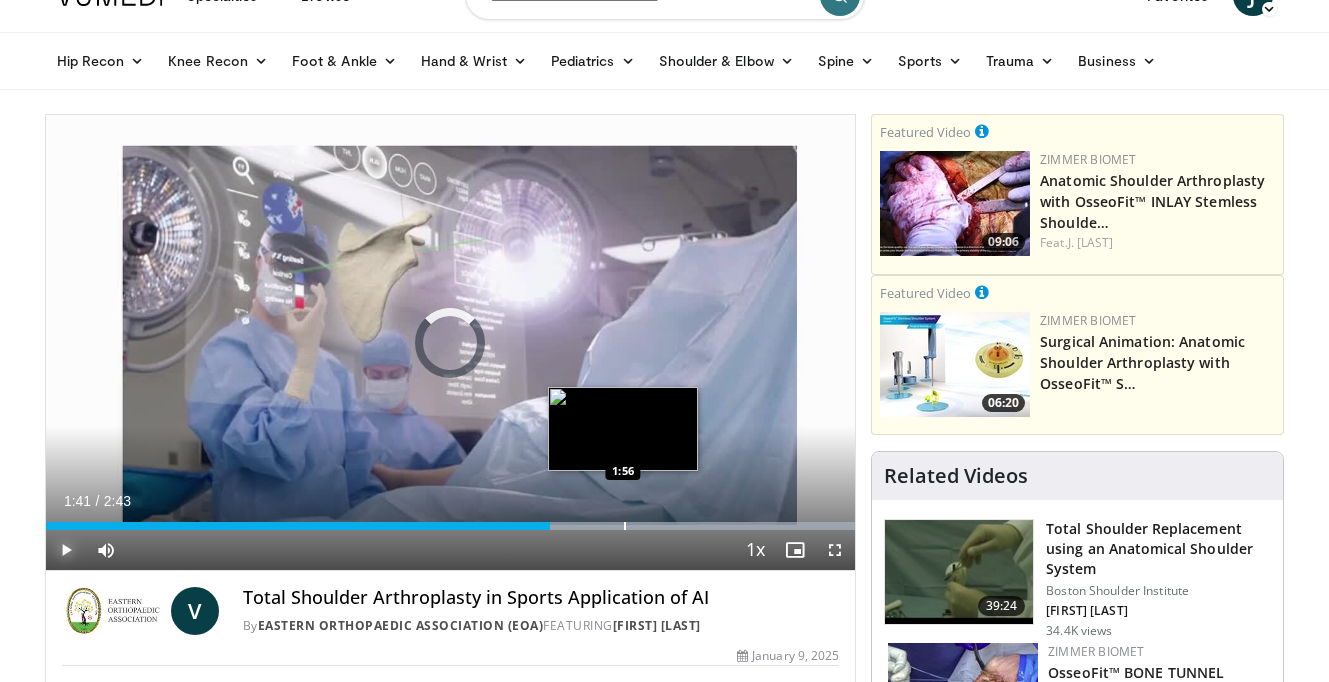 click on "Loaded :  100.00% 1:56 1:56" at bounding box center [451, 520] 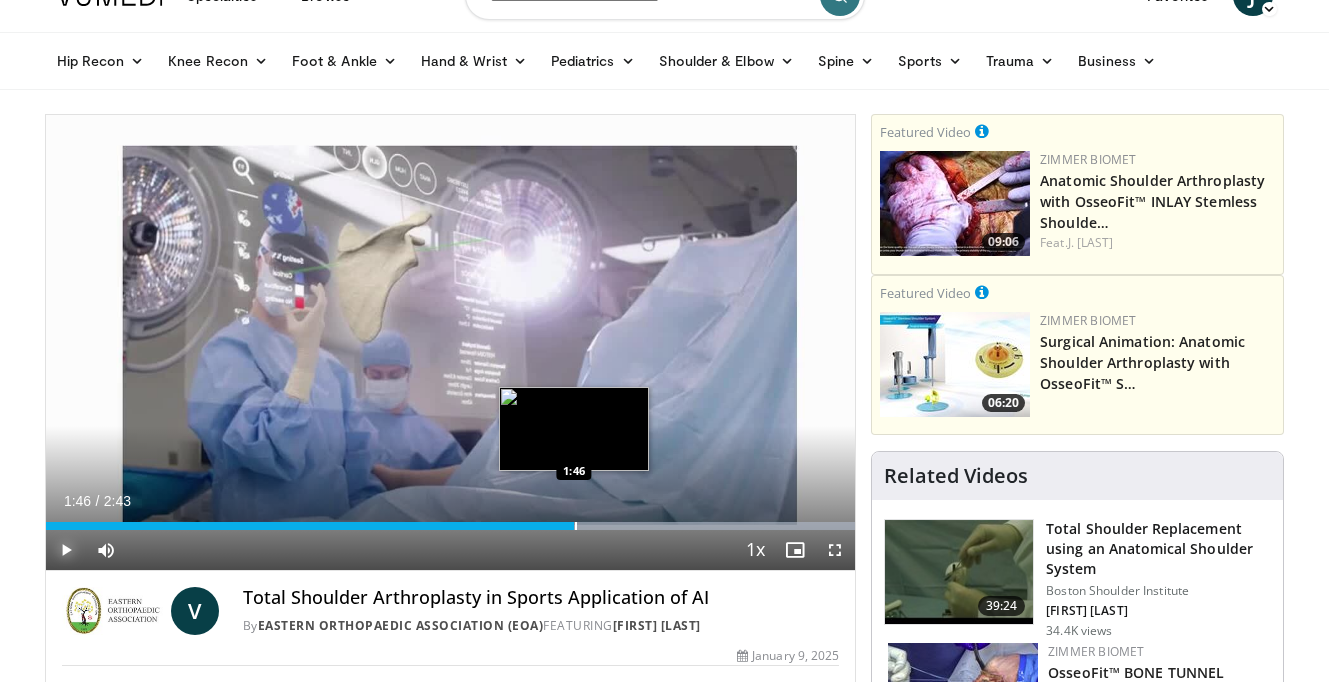 click on "Loaded :  100.00% 1:46 1:46" at bounding box center (451, 520) 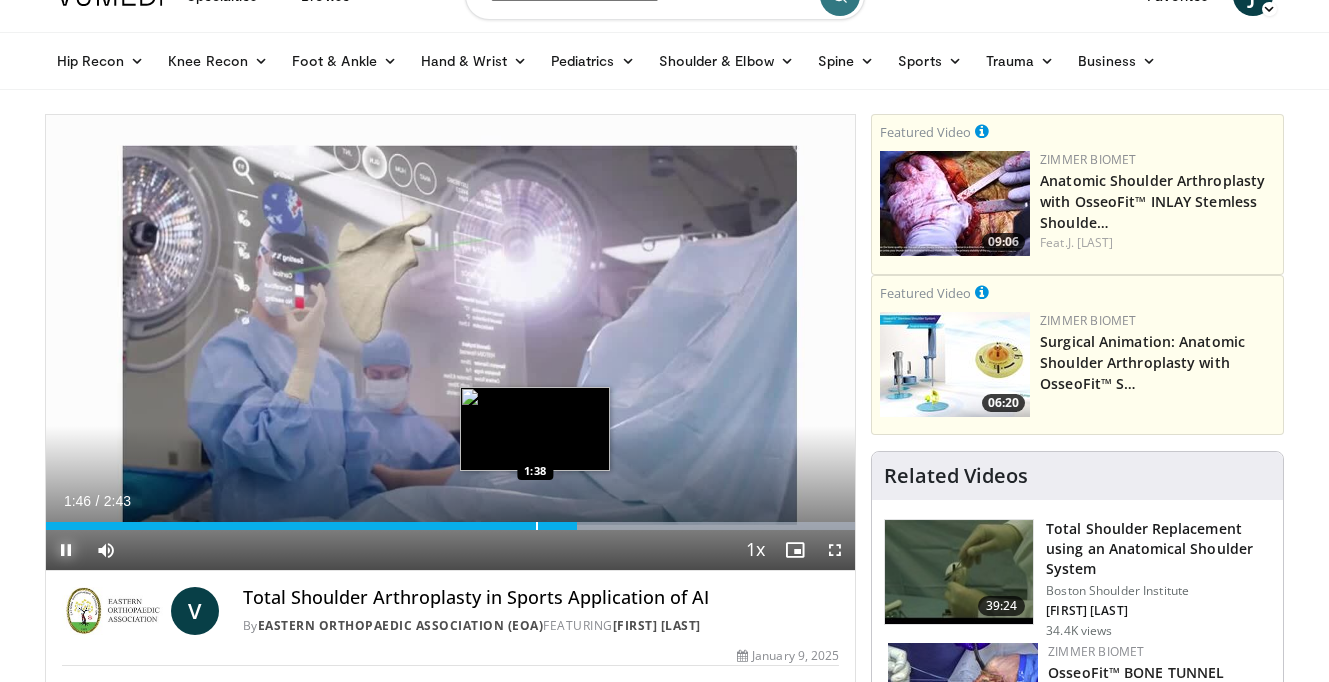click at bounding box center (537, 526) 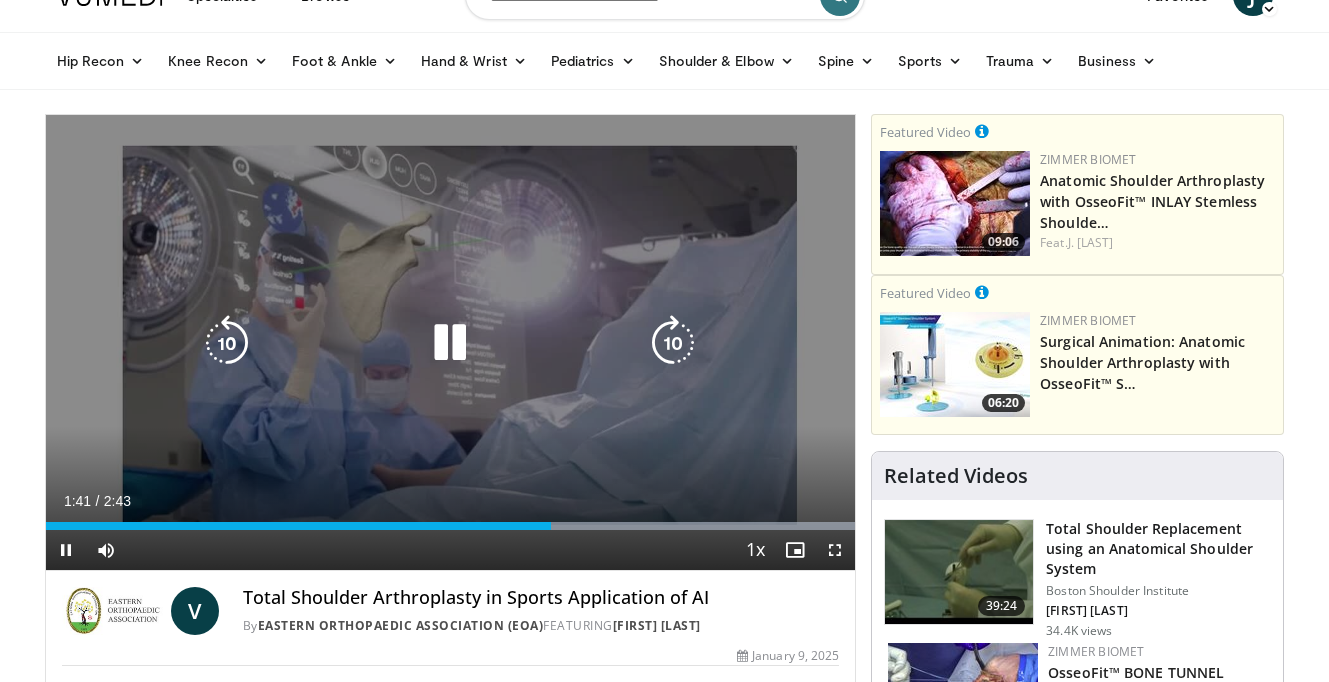 click at bounding box center (673, 343) 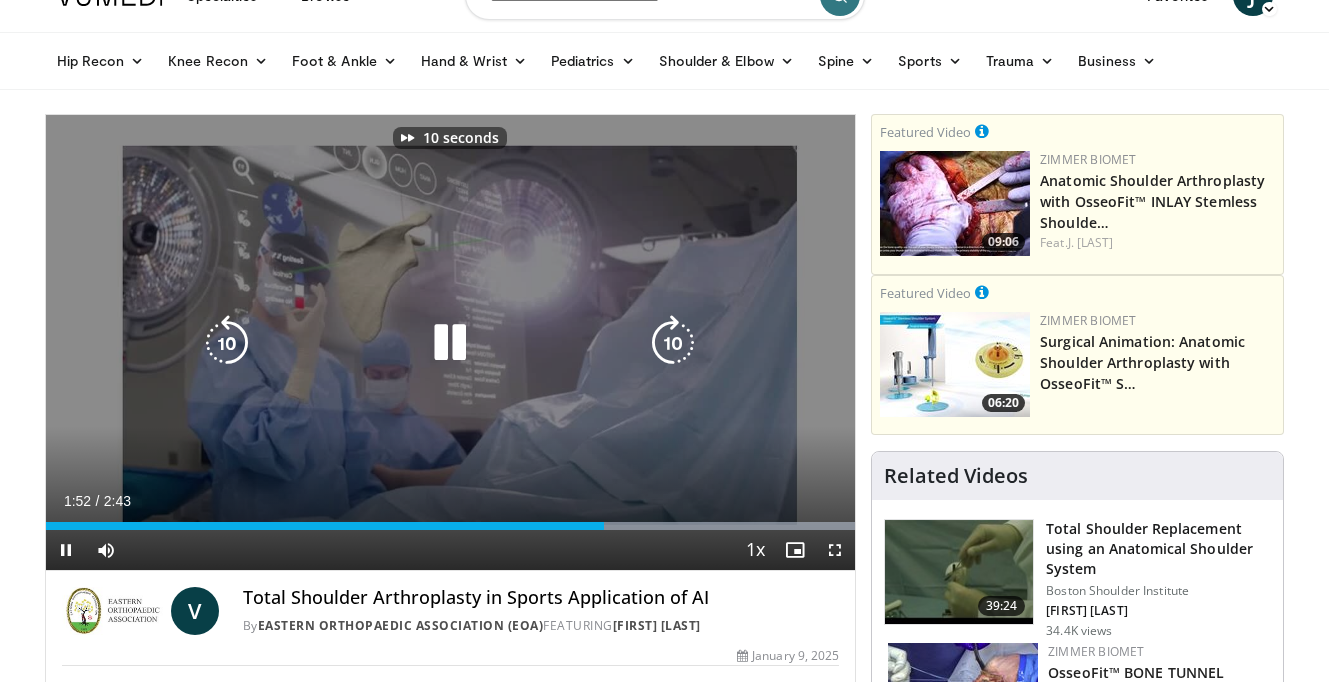 click at bounding box center (673, 343) 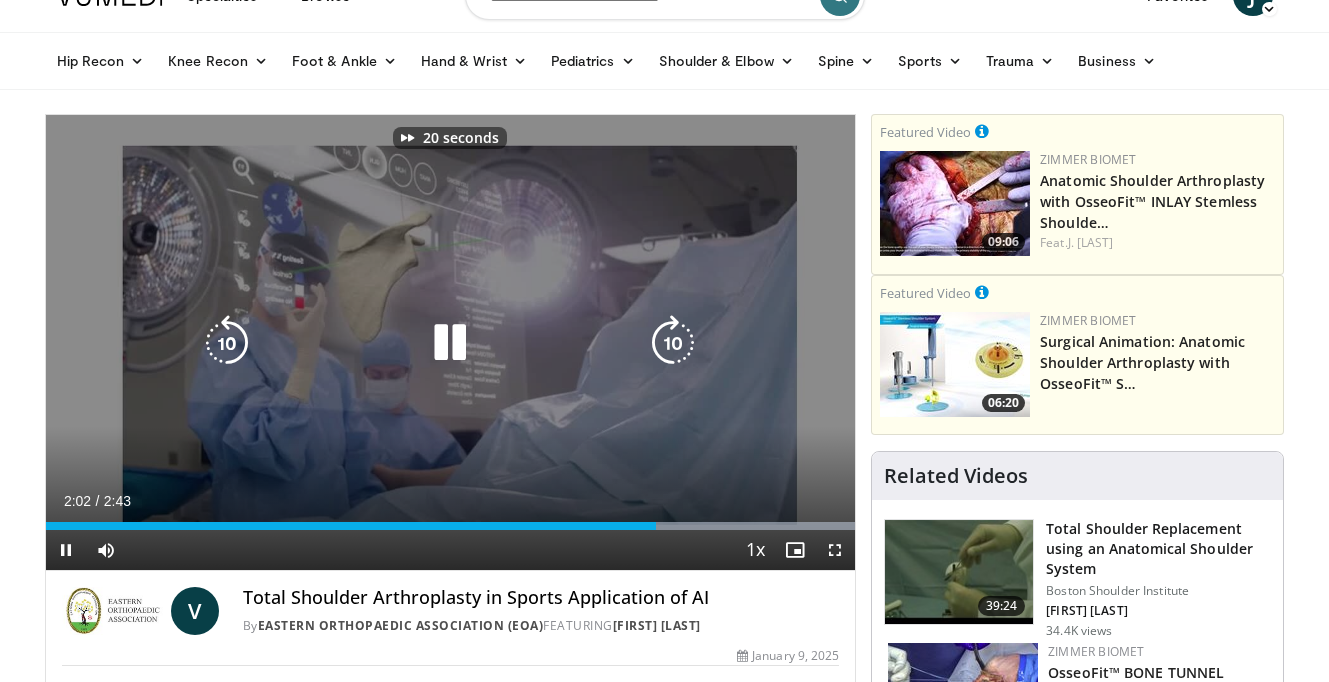 click at bounding box center [673, 343] 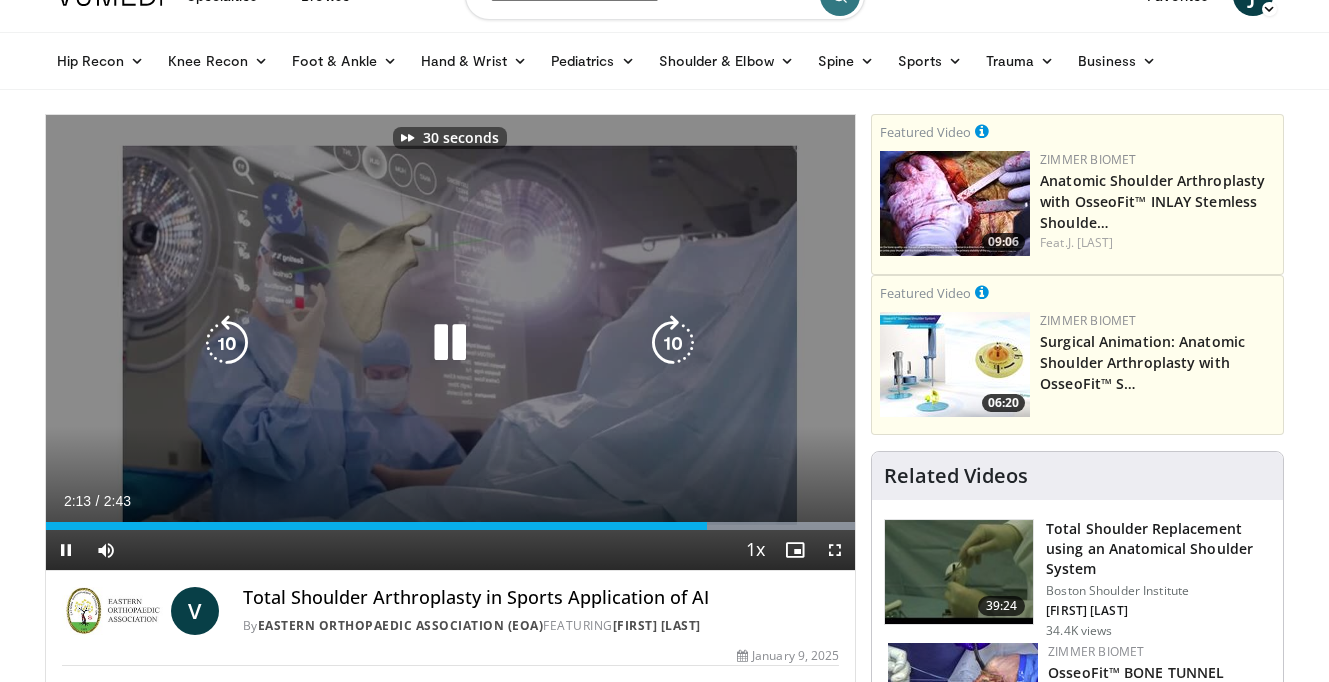 click at bounding box center (673, 343) 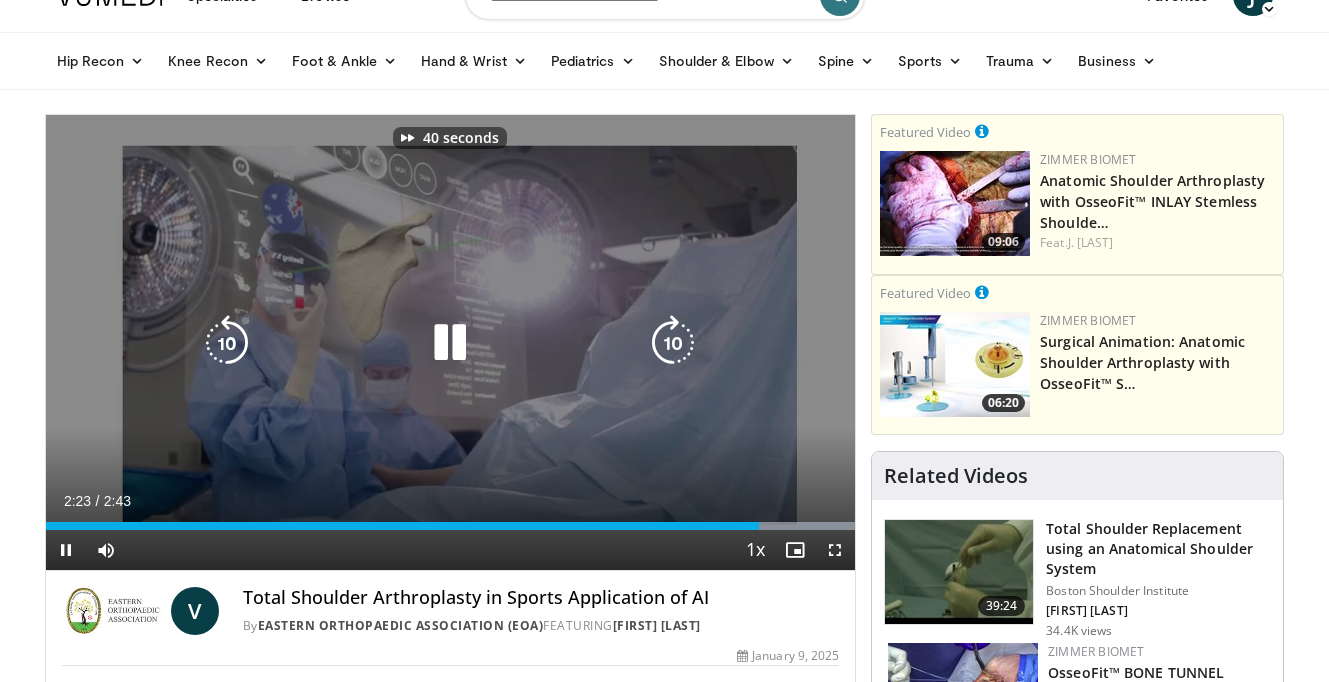 click at bounding box center [673, 343] 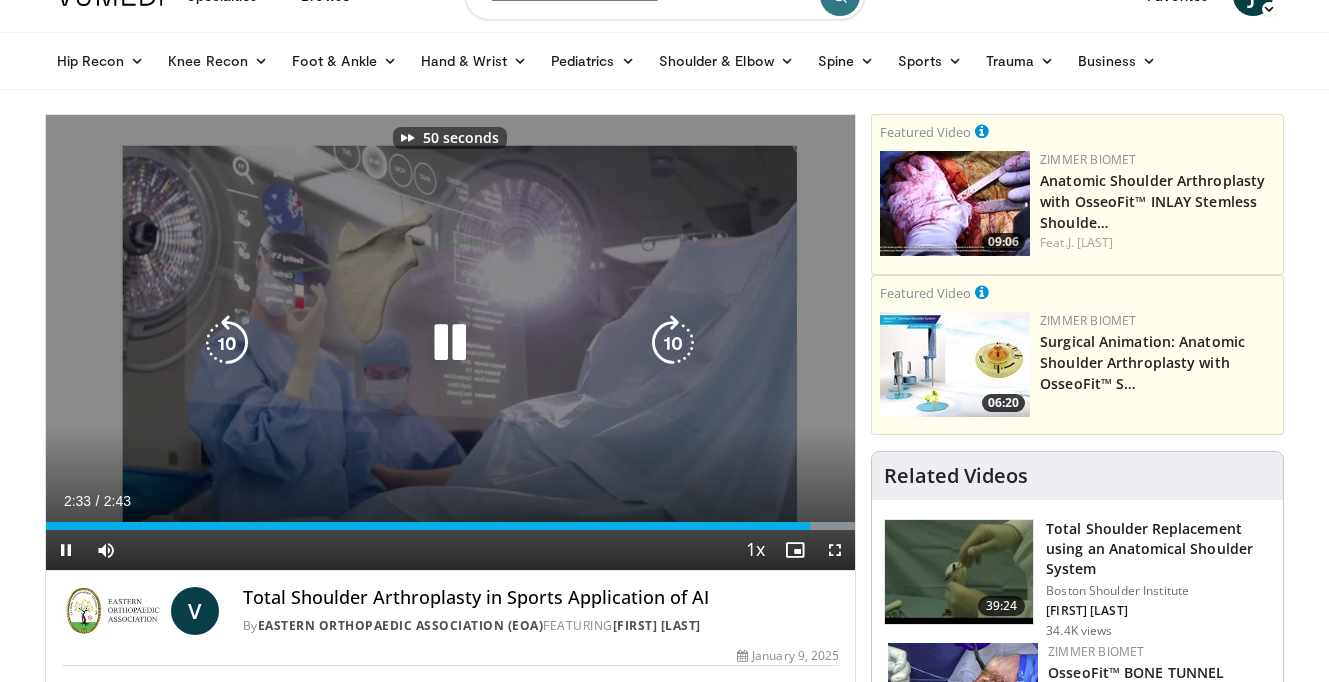 click at bounding box center (673, 343) 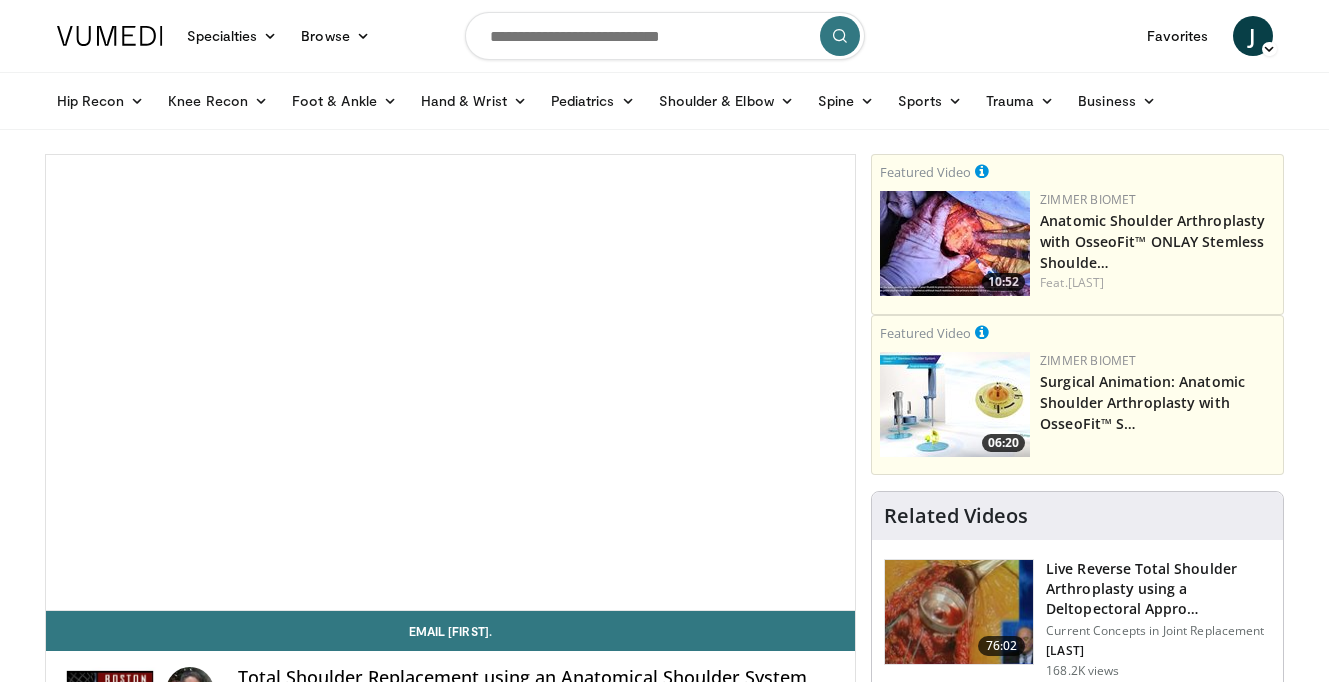 scroll, scrollTop: 0, scrollLeft: 0, axis: both 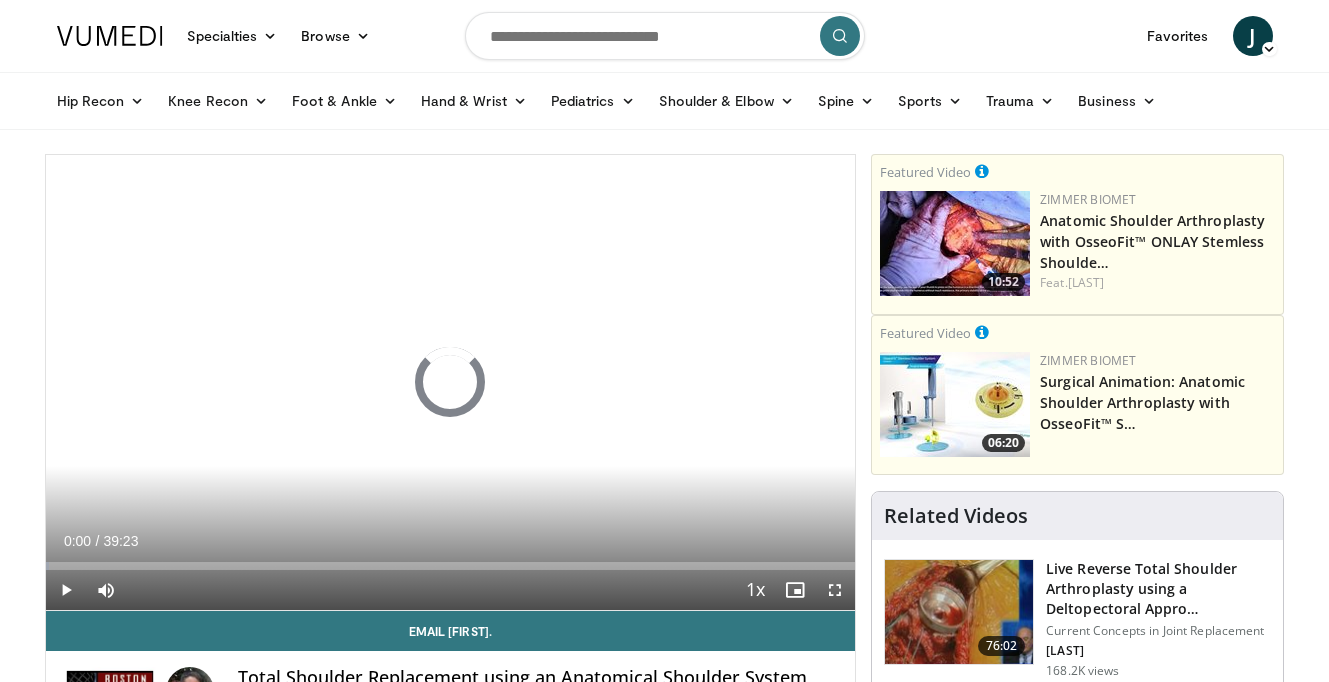 click at bounding box center [665, 36] 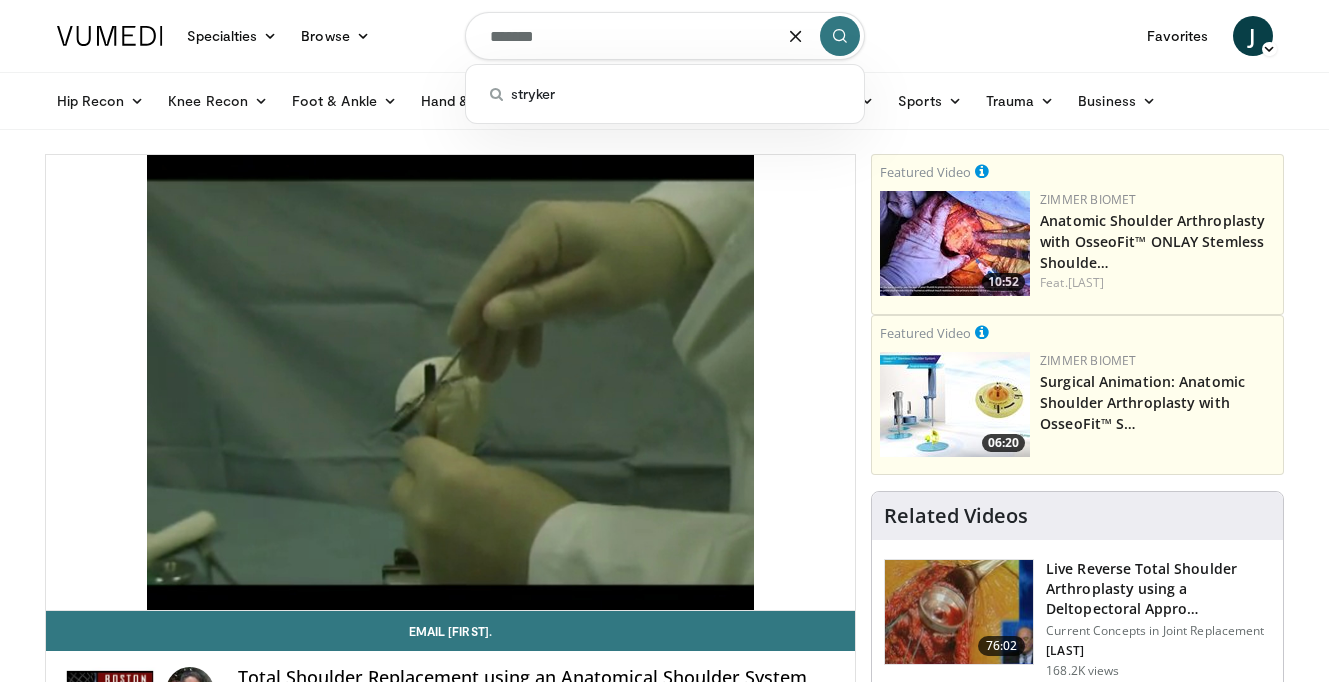 type on "*******" 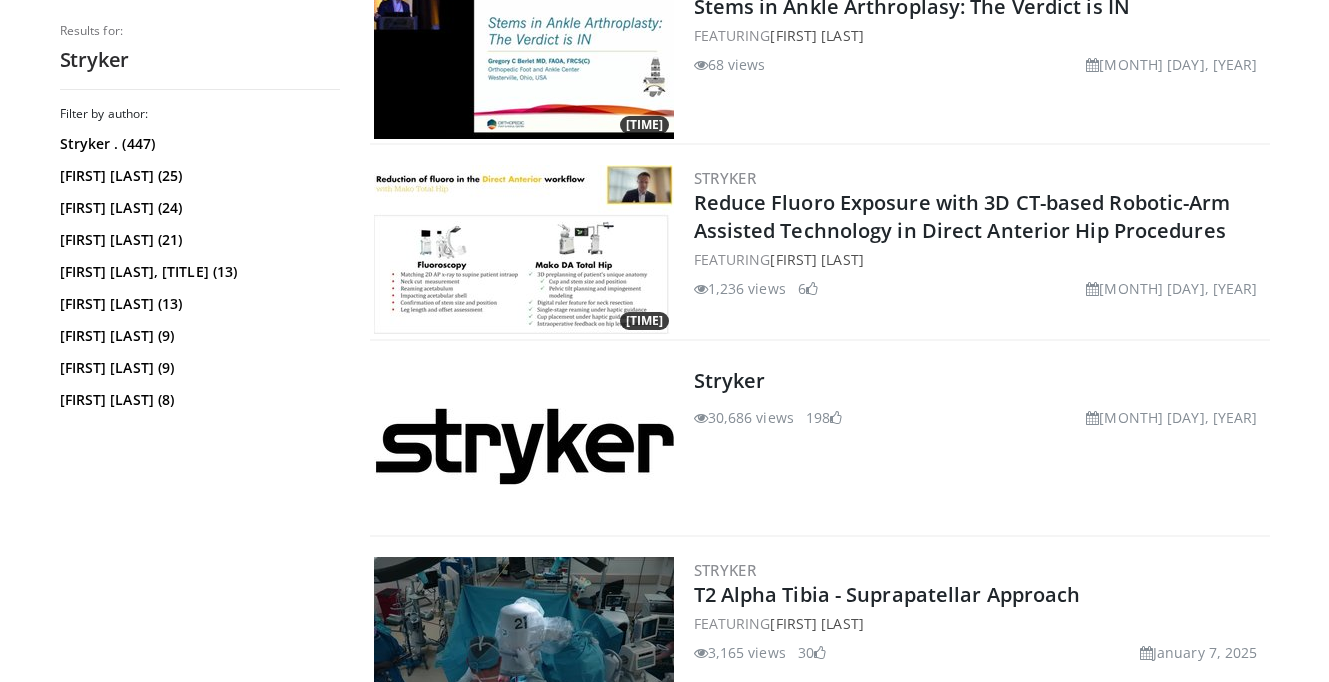 scroll, scrollTop: 2416, scrollLeft: 0, axis: vertical 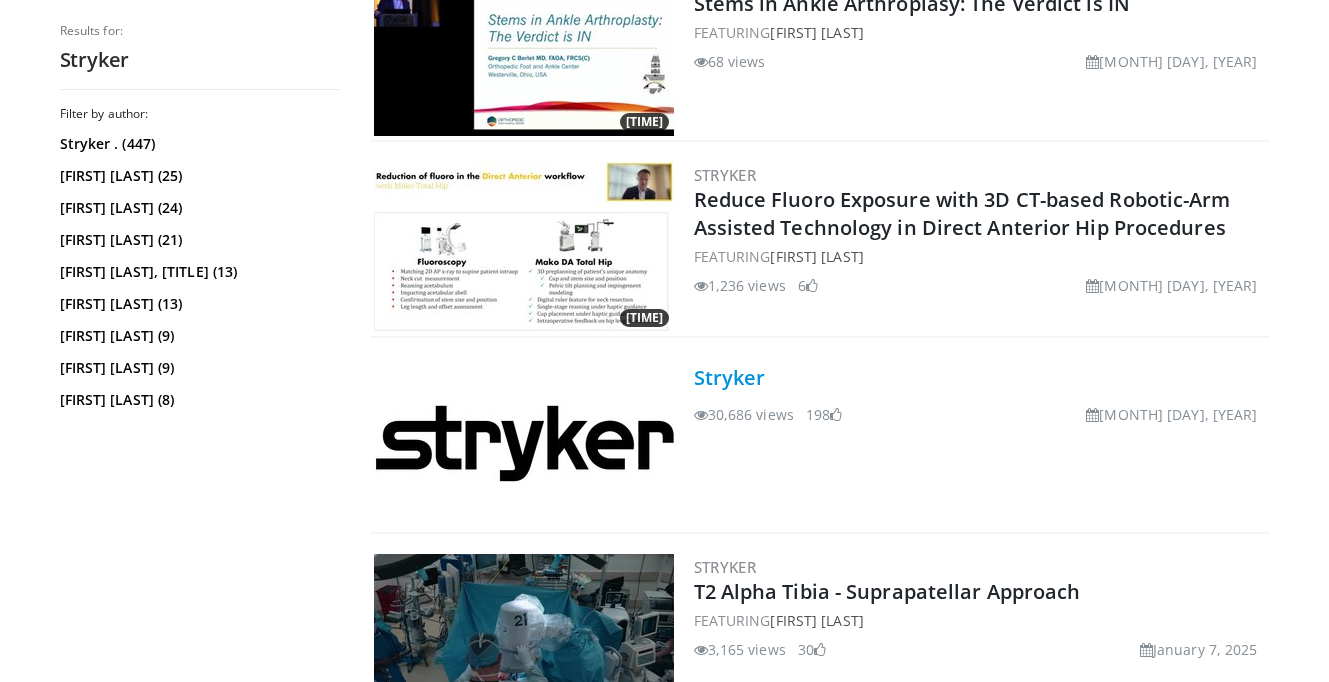 click on "Stryker" at bounding box center [730, 377] 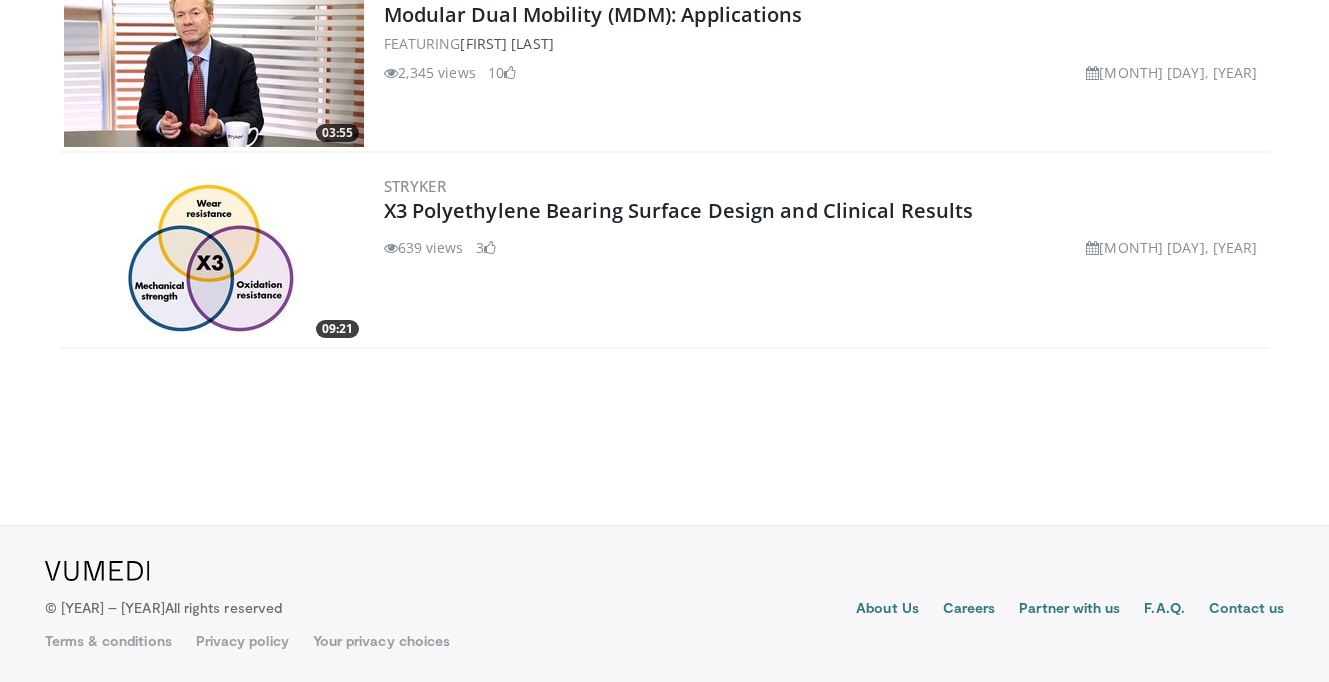 scroll, scrollTop: 962, scrollLeft: 0, axis: vertical 